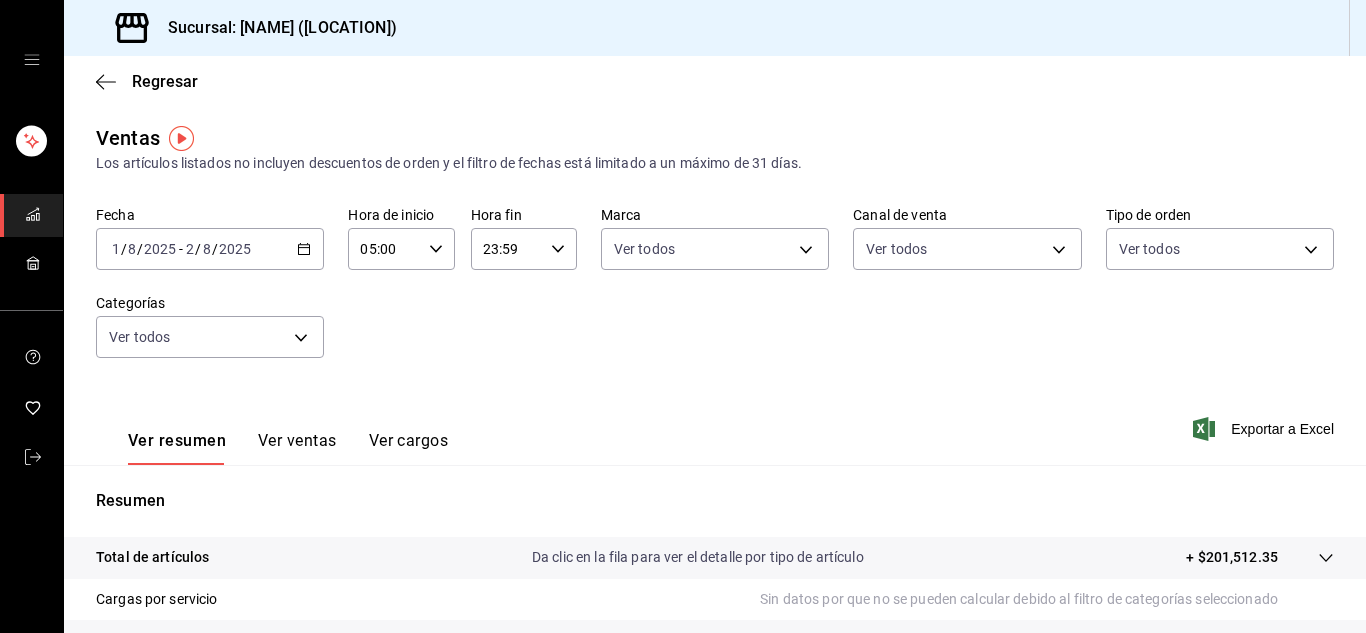 scroll, scrollTop: 0, scrollLeft: 0, axis: both 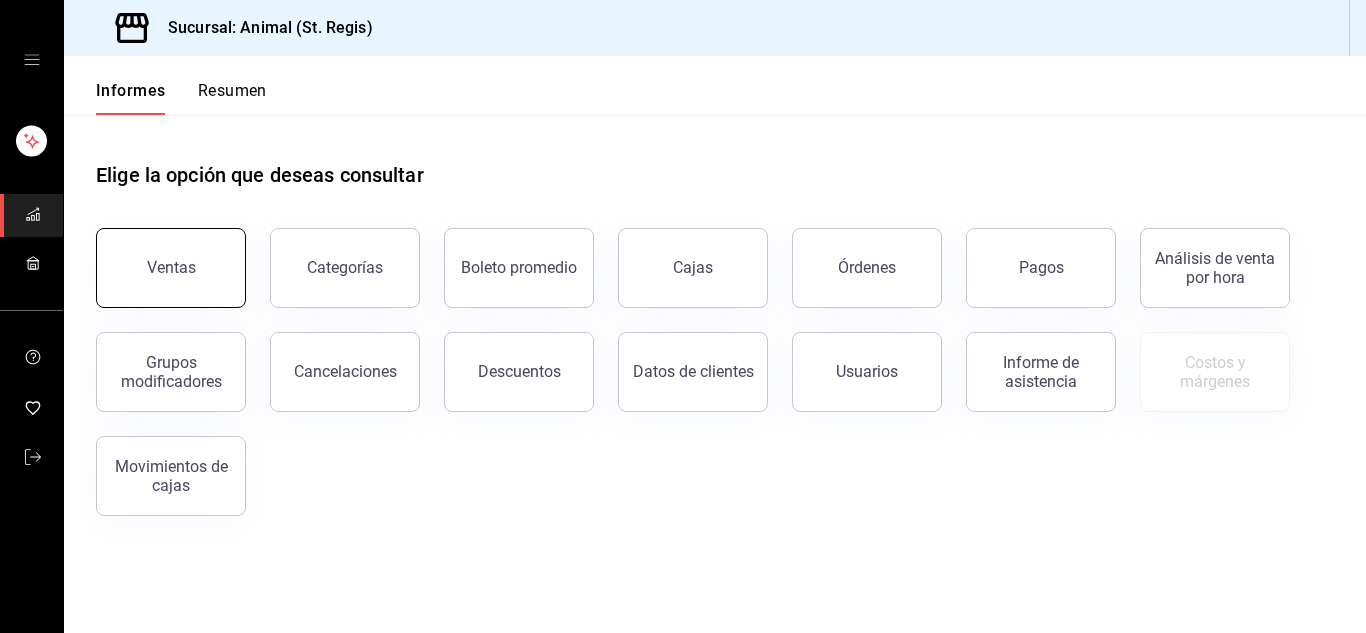 click on "Ventas" at bounding box center [171, 268] 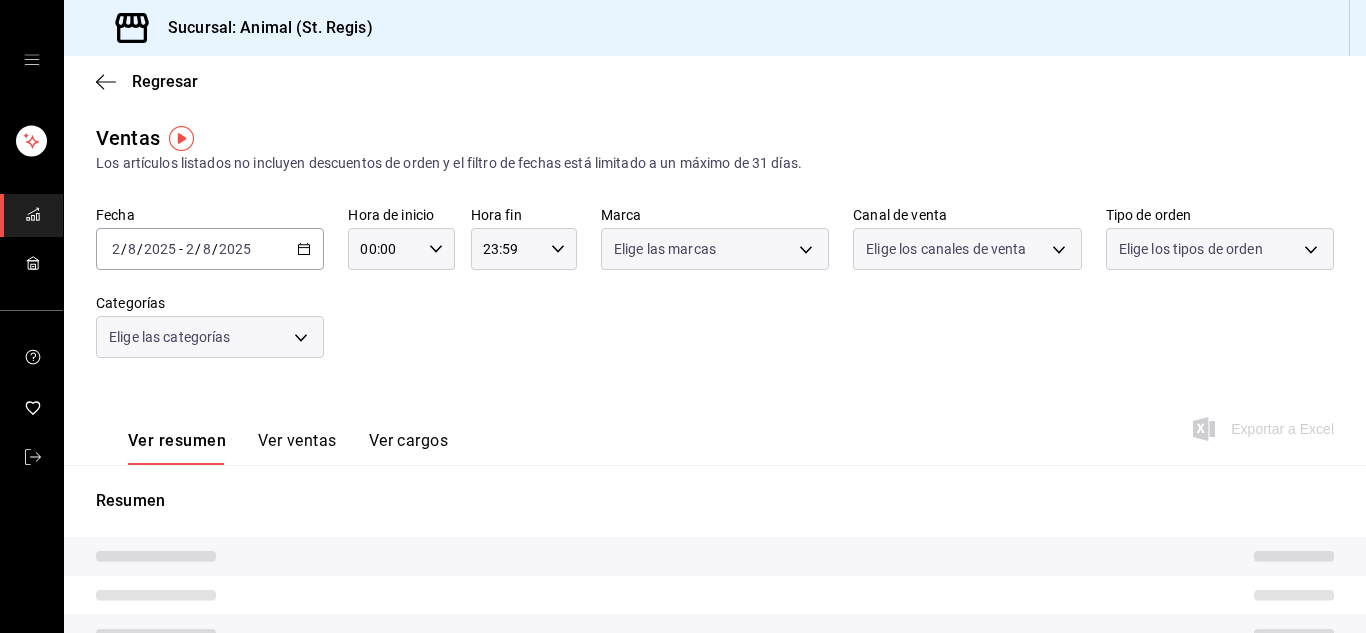 type on "05:00" 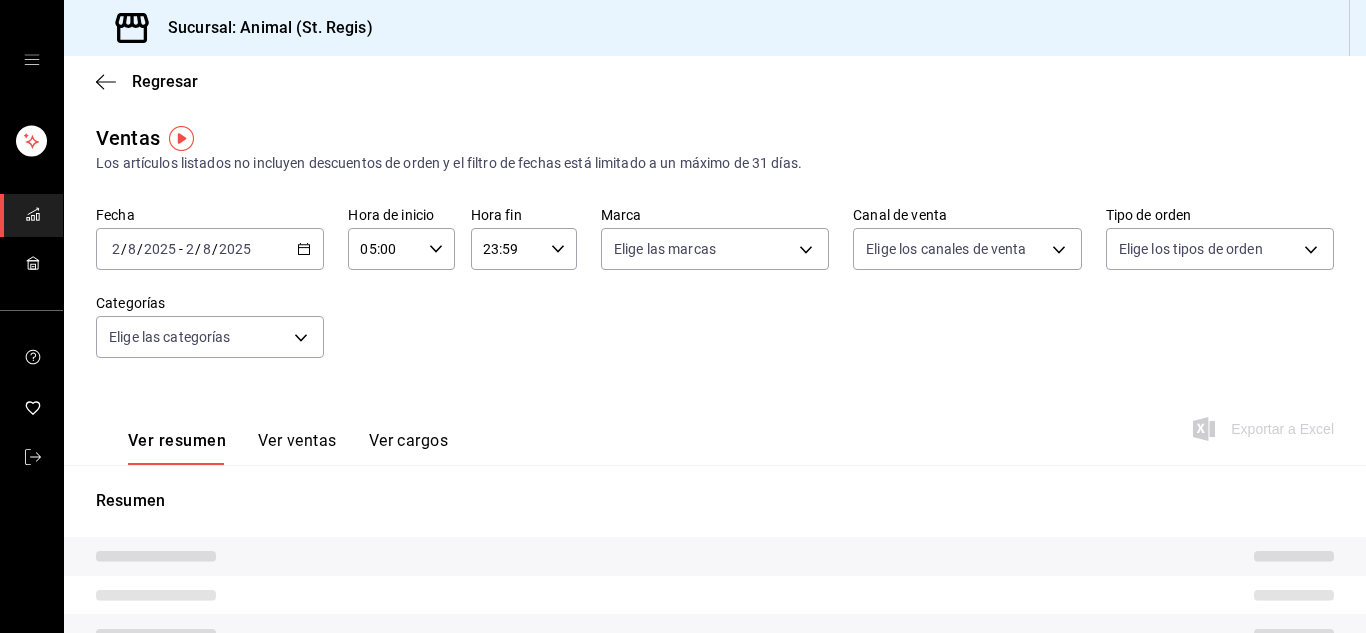 type on "PARROT,UBER_EATS,RAPPI,DIDI_FOOD,ONLINE" 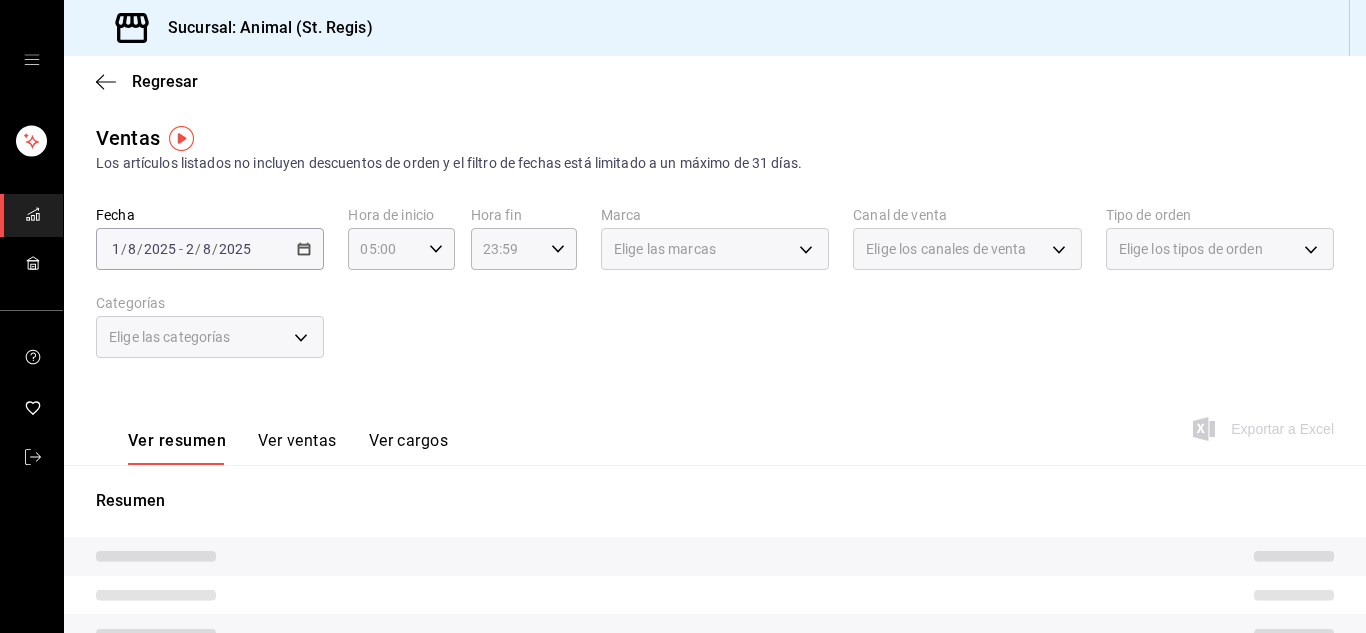 click on "2025-08-01 1 / 8 / 2025 - 2025-08-02 2 / 8 / 2025" at bounding box center (210, 249) 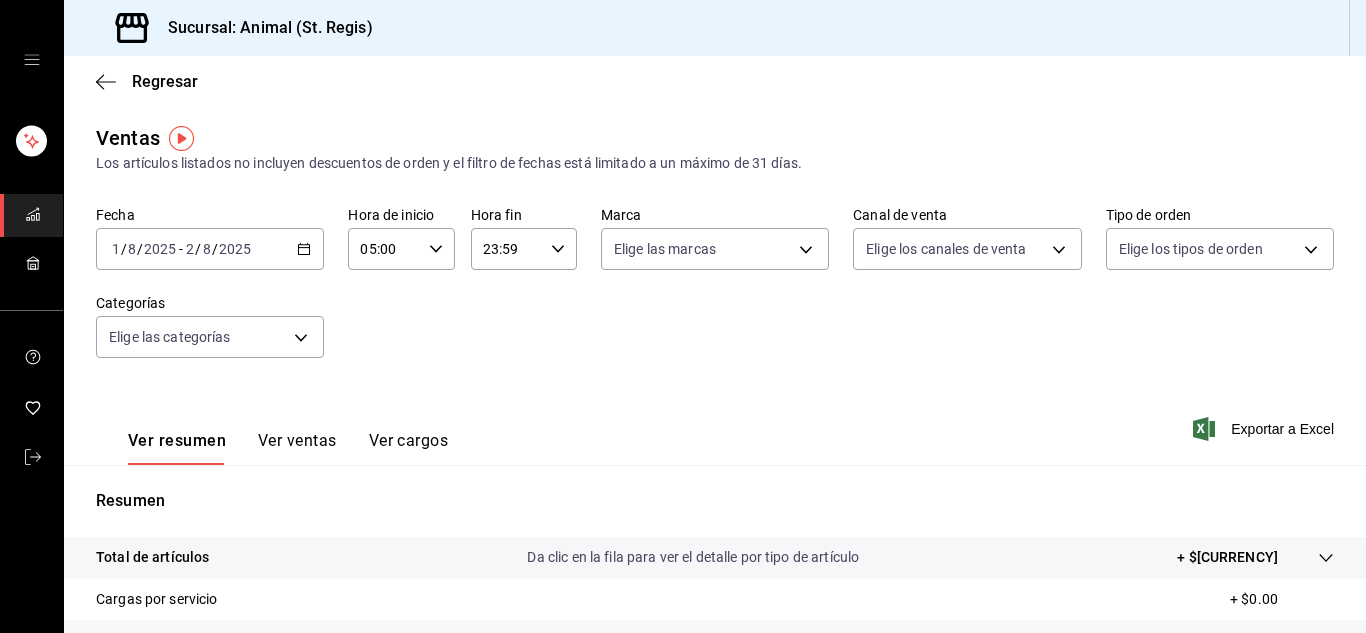 click 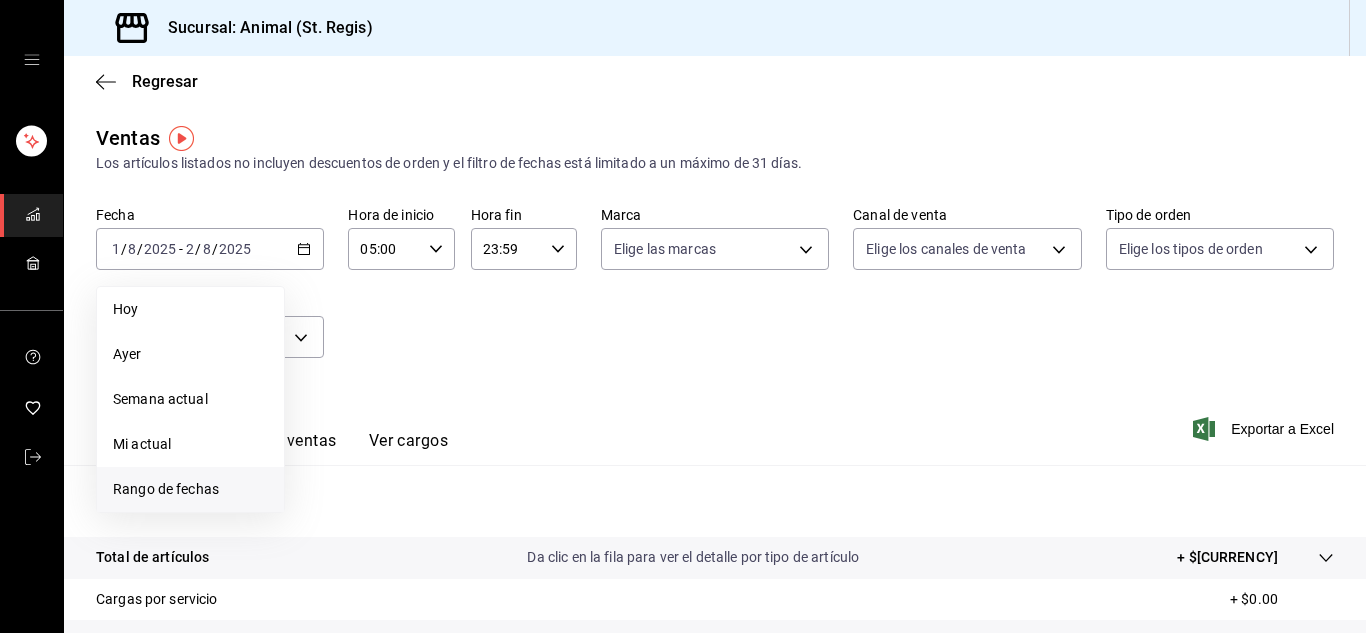 click on "Rango de fechas" at bounding box center [166, 489] 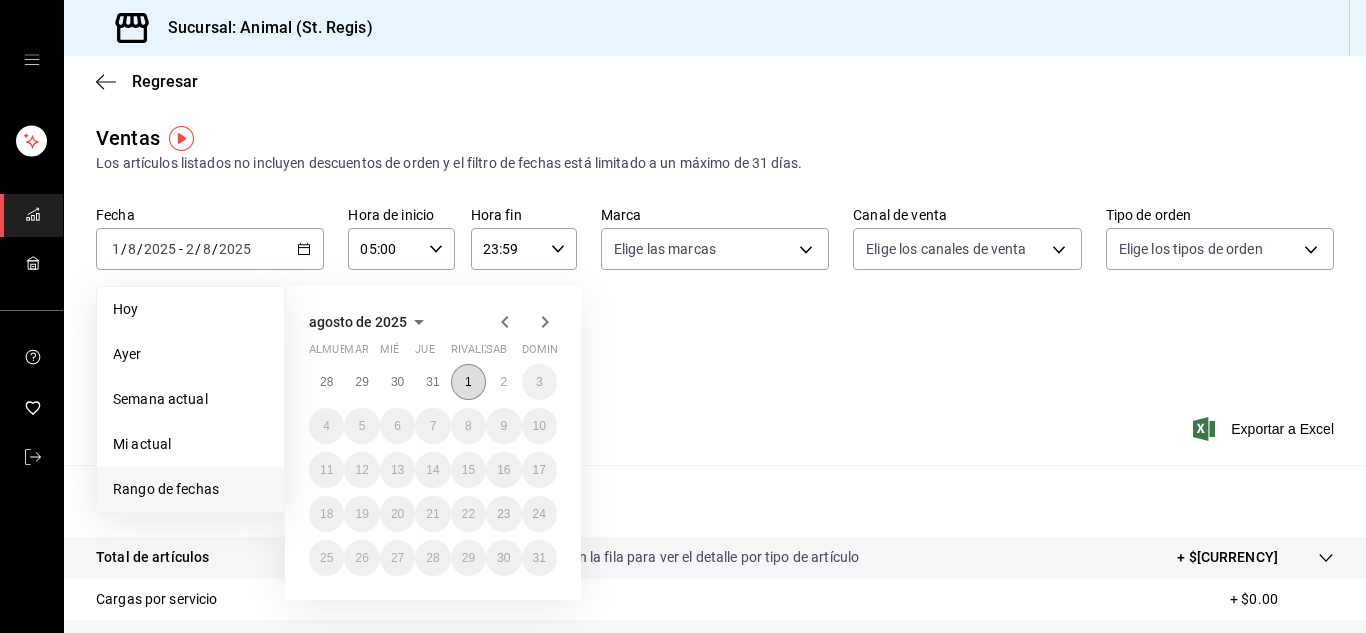 click on "1" at bounding box center (468, 382) 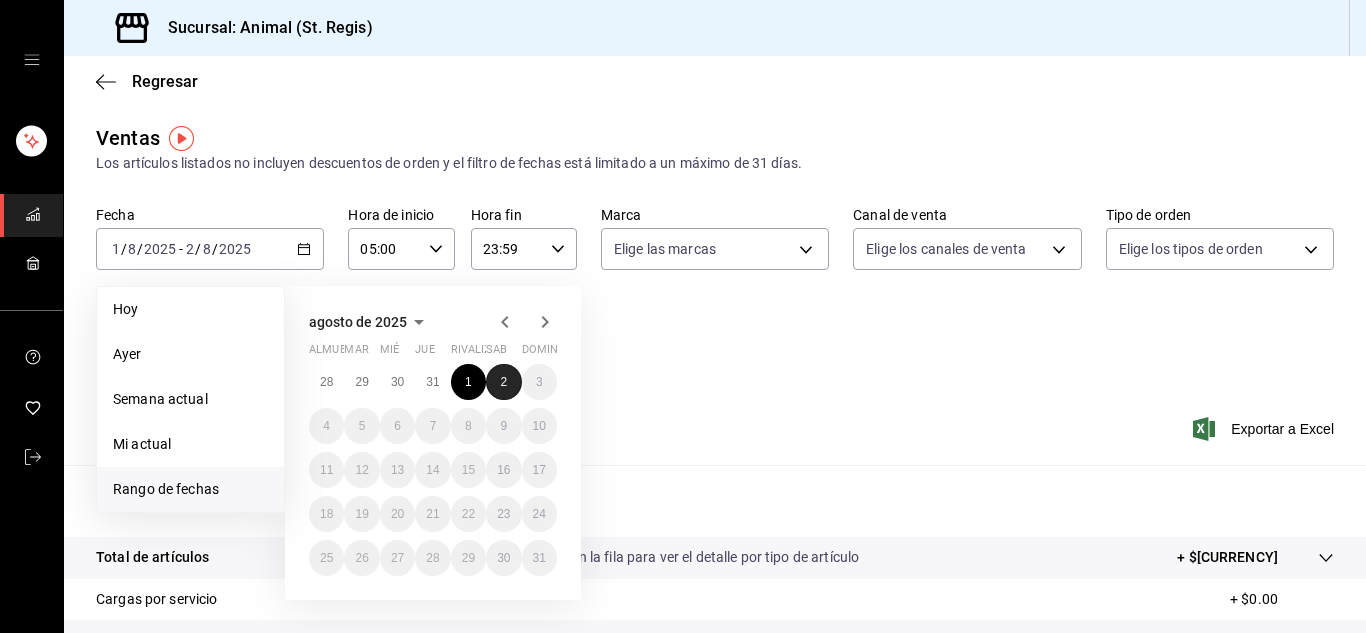 click on "2" at bounding box center [503, 382] 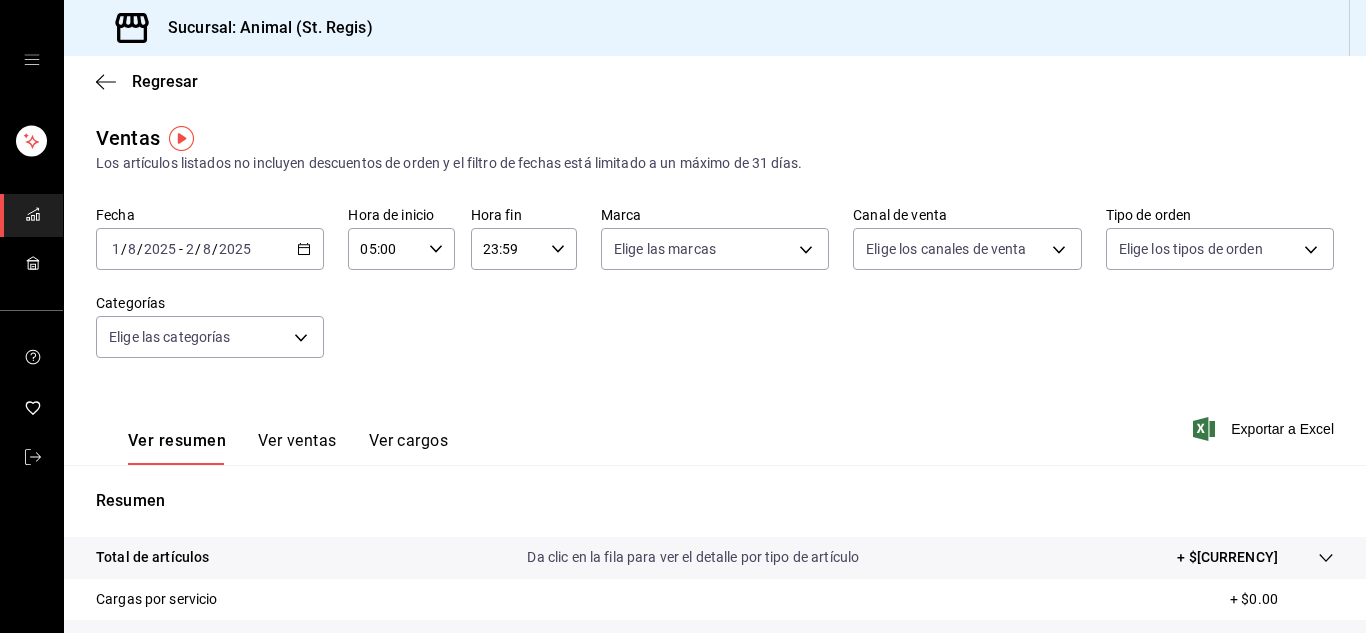 click on "23:59 Hora fin" at bounding box center (524, 249) 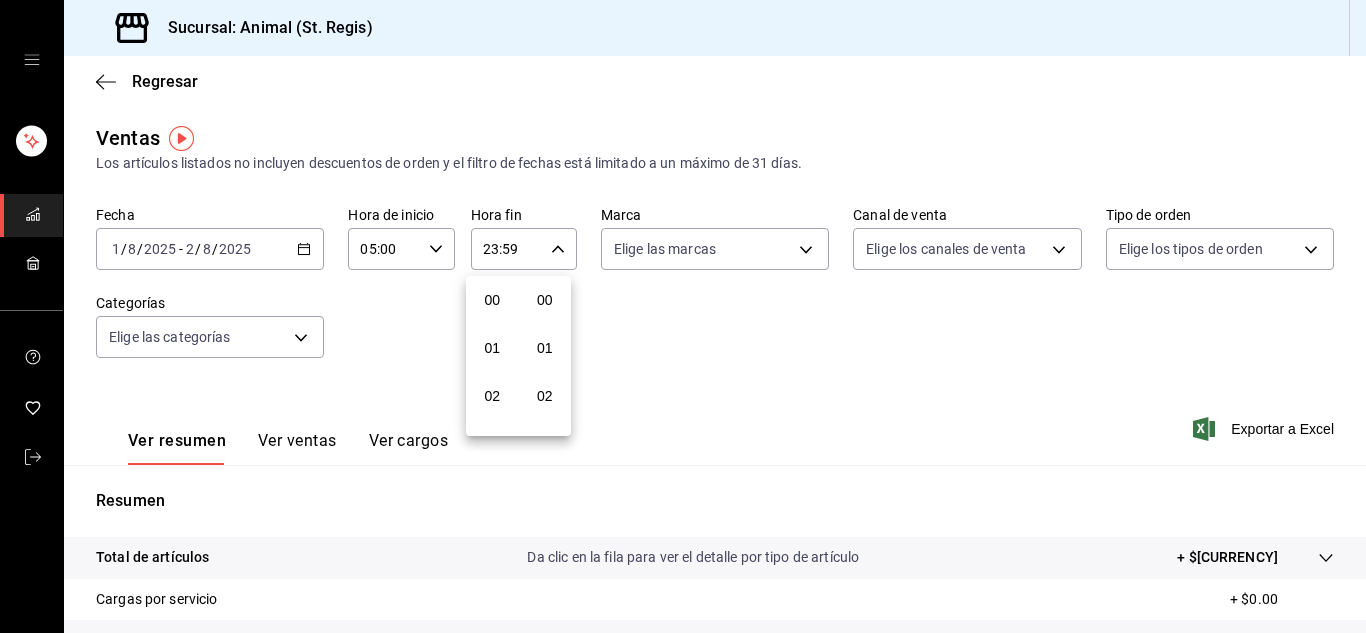 scroll, scrollTop: 992, scrollLeft: 0, axis: vertical 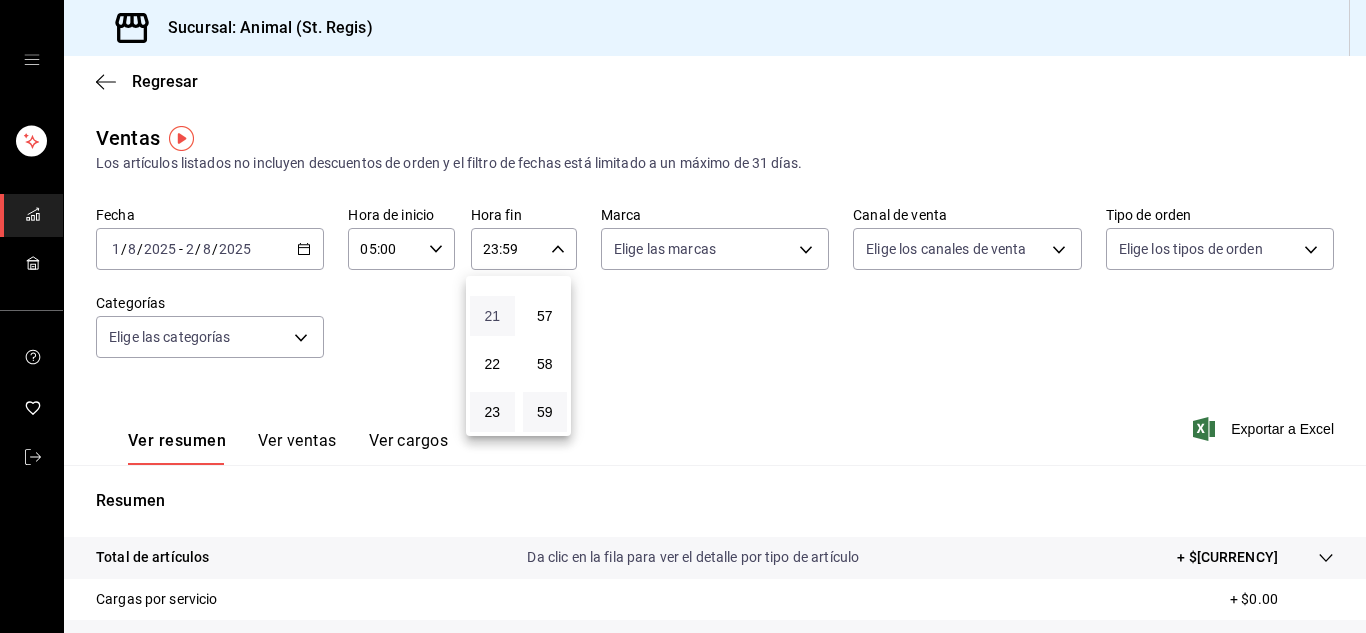 type 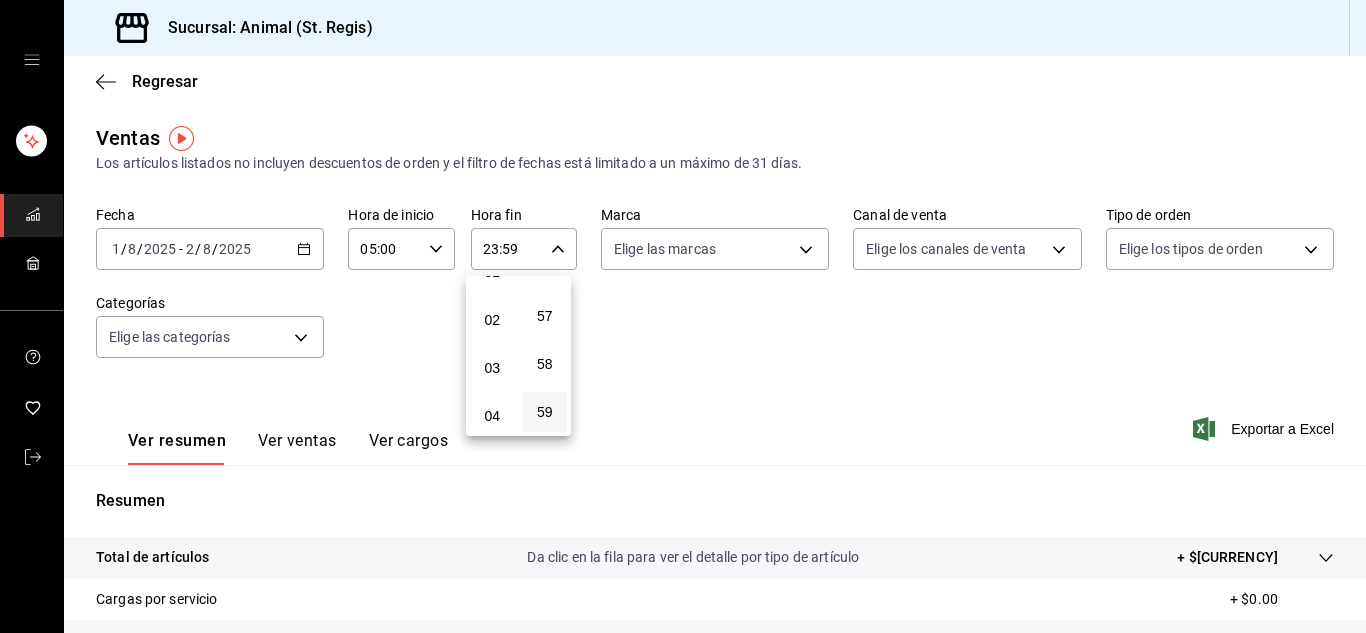 scroll, scrollTop: 72, scrollLeft: 0, axis: vertical 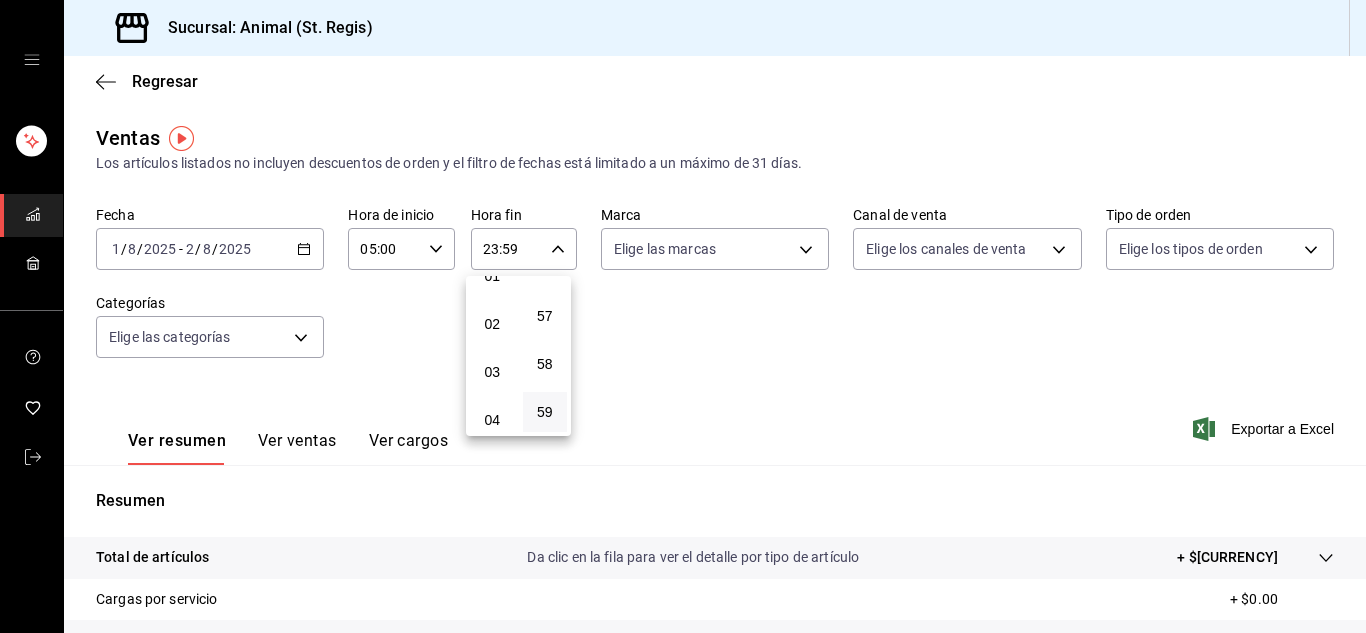 click on "00 01 02 03 04 05 06 07 08 09 10 11 12 13 14 15 16 17 18 19 20 21 22 23" at bounding box center [492, 356] 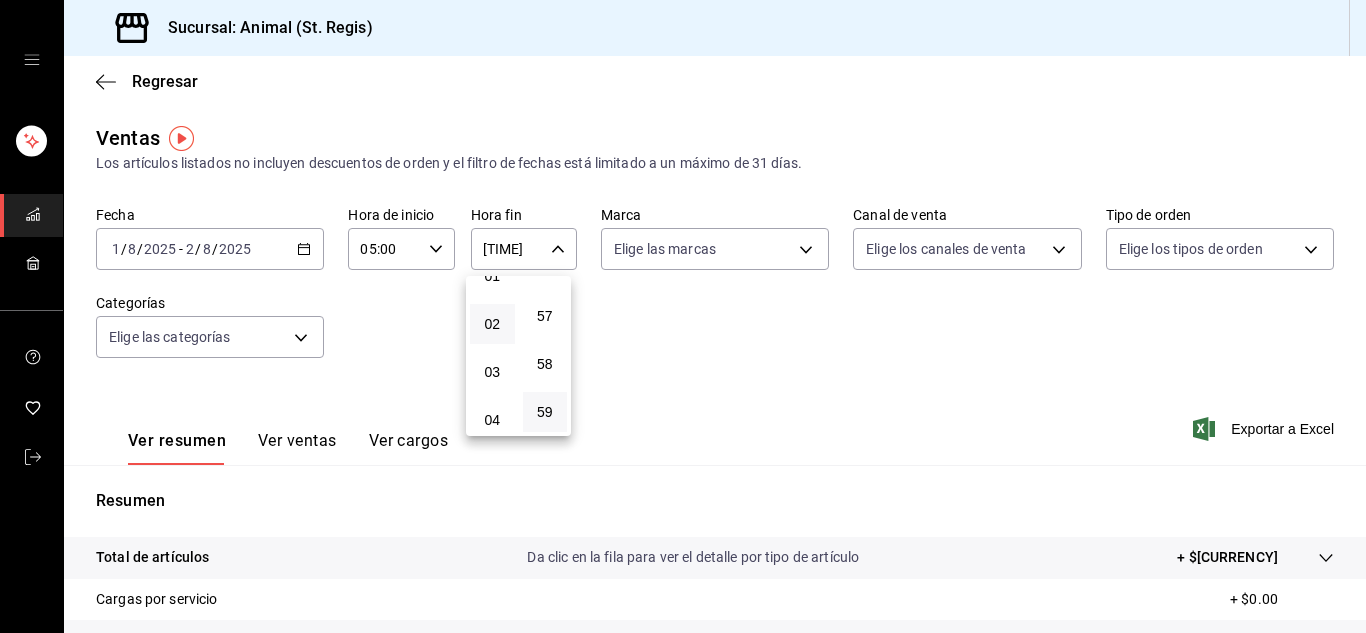 click at bounding box center [683, 316] 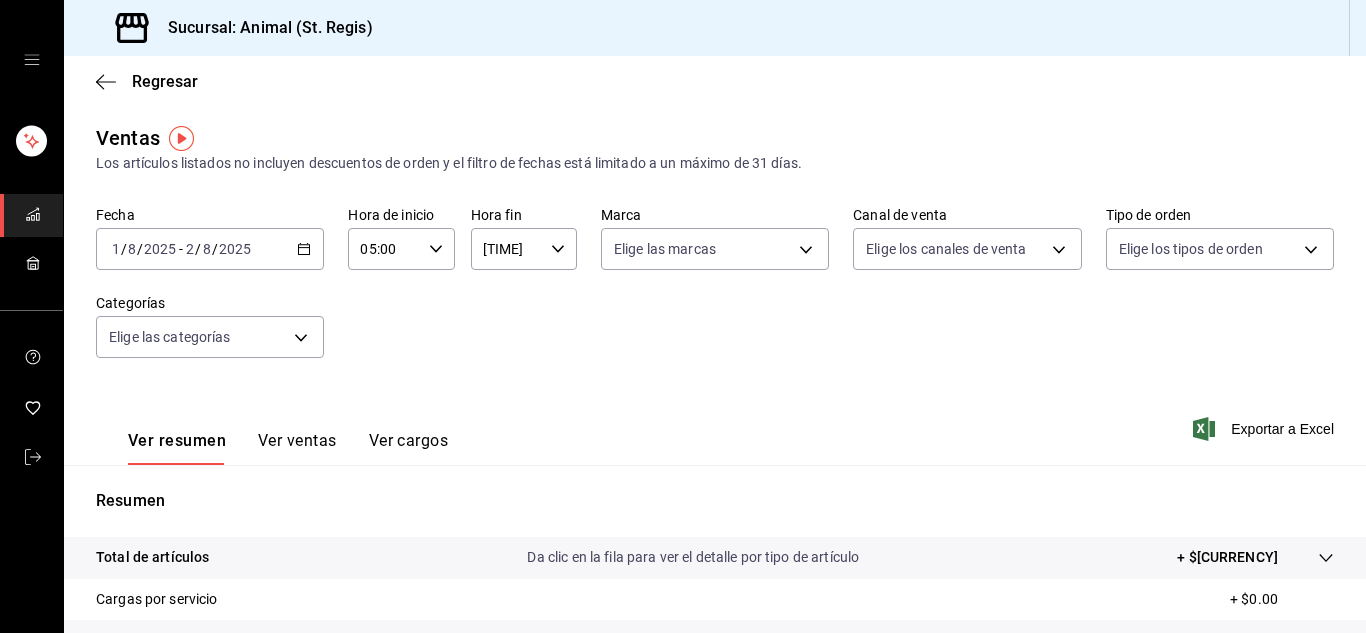 click on "Sucursal: Animal (St. Regis) Regresar Ventas Los artículos listados no incluyen descuentos de orden y el filtro de fechas está limitado a un máximo de 31 días. Fecha 2025-08-01 1 / 8 / 2025 - 2025-08-02 2 / 8 / 2025 Hora de inicio 05:00 Hora de inicio Hora fin 02:59 Hora fin Marca Elige las marcas Canal de venta Elige los canales de venta PARROT,UBER_EATS,RAPPI,DIDI_FOOD,ONLINE Tipo de orden Elige los tipos de orden Categorías Elige las categorías Ver resumen Ver ventas Ver cargos Exportar a Excel Resumen Total de artículos Da clic en la fila para ver el detalle por tipo de artículo + $201,512.35 Cargas por servicio + $0.00 Venta bruta = $201,512.35 Descuentos totales - $1,895.90 Certificados de regalo - $1,500.00 Venta total = $198,116.45 Impuestos - $27,326.41 Venta neta = $170,790.04 Texto original Valora esta traducción Tu opinión servirá para ayudar a mejorar el Traductor de Google GANA 1 MES GRATIS EN TU SUSCRIPCIÓN AQUÍ Ver video tutorial Ir a un video Visitar centro de ayuda" at bounding box center (683, 316) 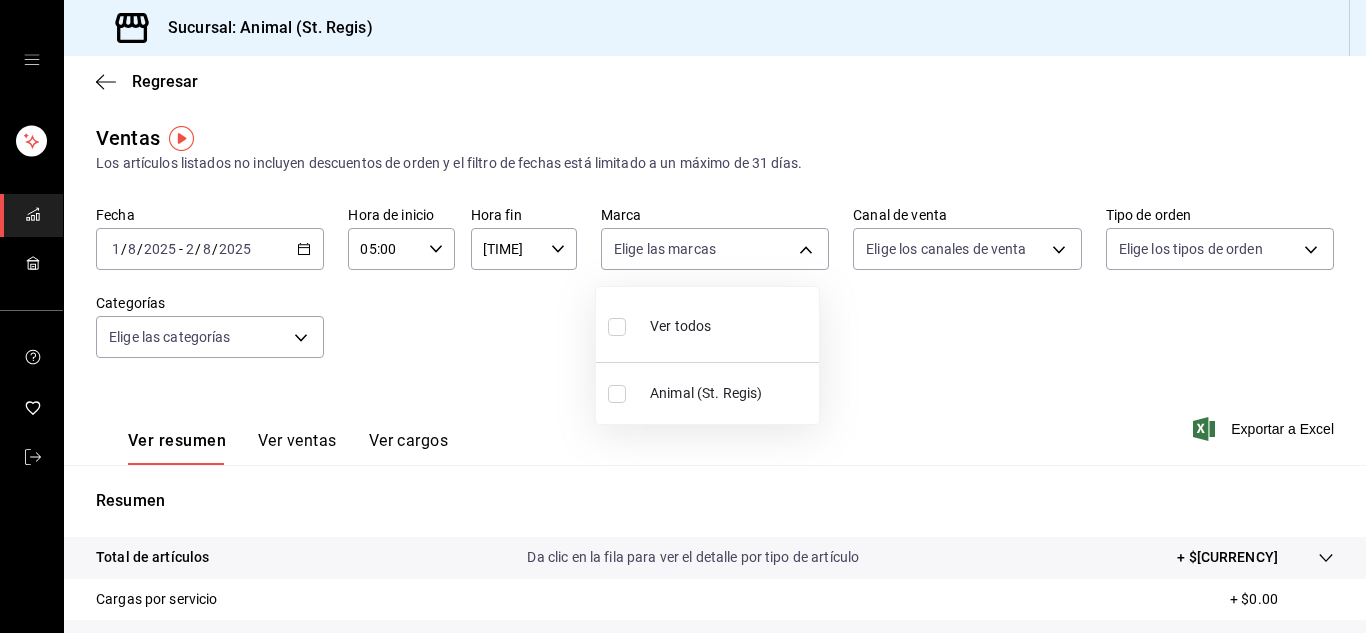 click on "Ver todos" at bounding box center [680, 326] 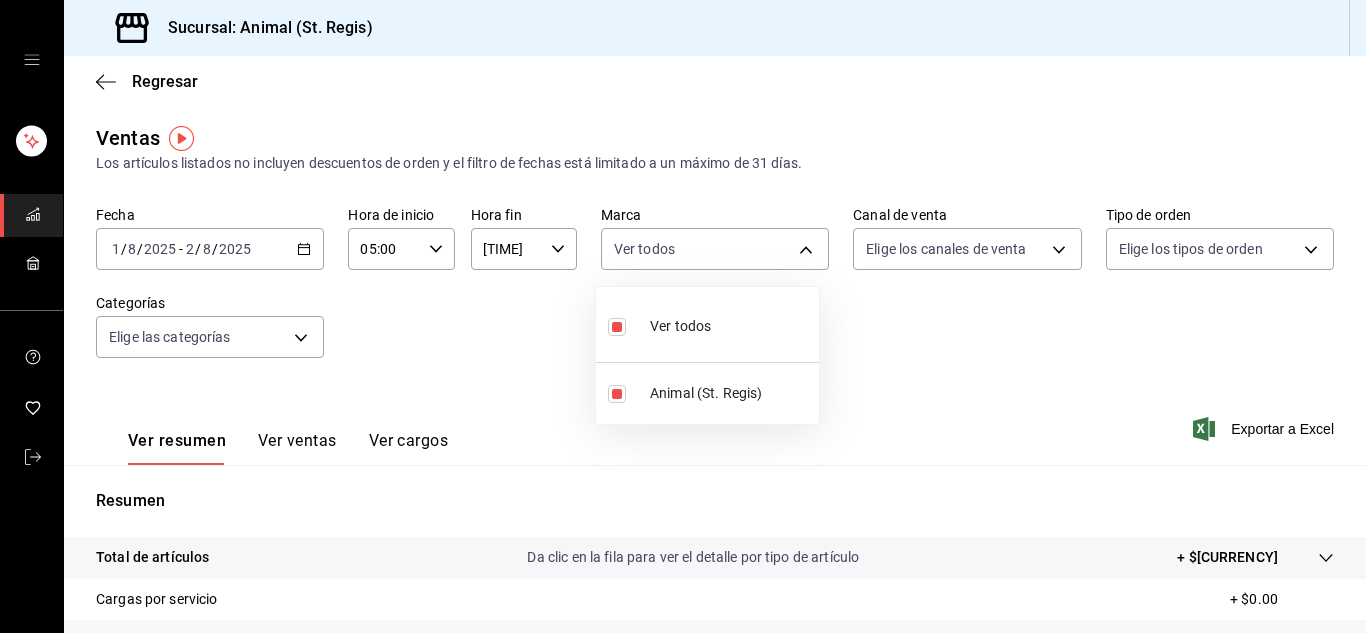 click at bounding box center (683, 316) 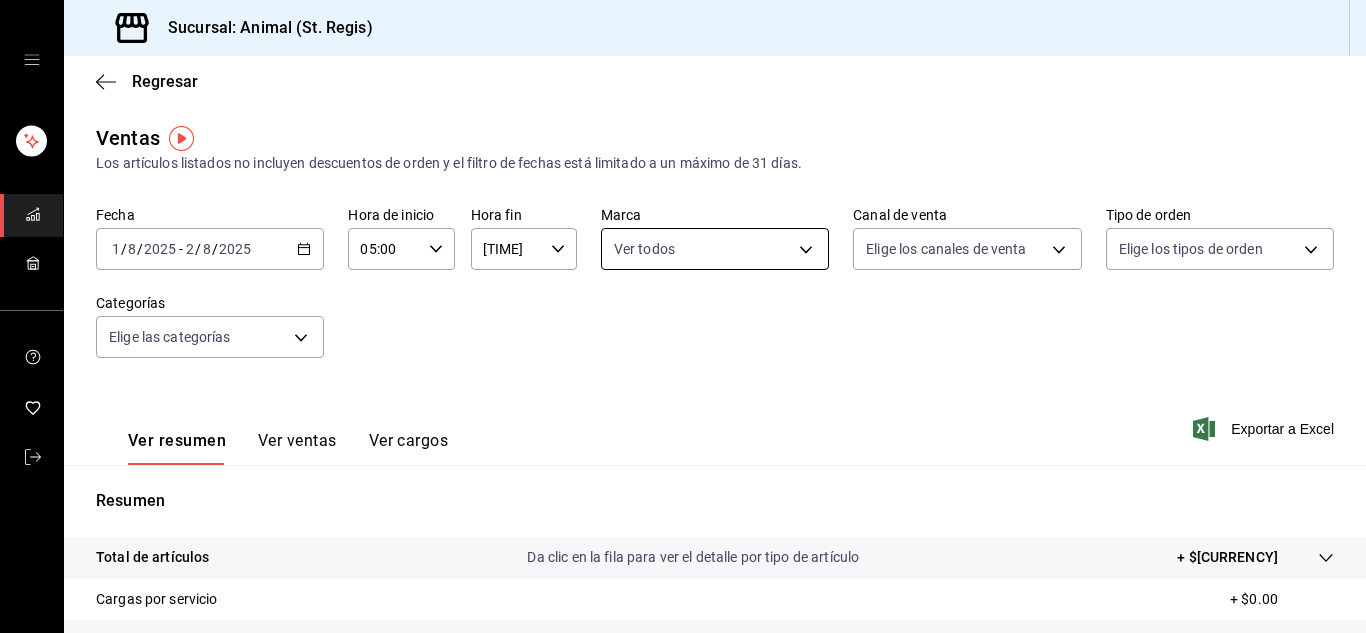 click on "Sucursal: Animal (St. Regis) Regresar Ventas Los artículos listados no incluyen descuentos de orden y el filtro de fechas está limitado a un máximo de 31 días. Fecha 2025-08-01 1 / 8 / 2025 - 2025-08-02 2 / 8 / 2025 Hora de inicio 05:00 Hora de inicio Hora fin 02:59 Hora fin Marca Ver todos 3f39fcdc-c8c4-4fff-883a-47b345d9391c Canal de venta Elige los canales de venta PARROT,UBER_EATS,RAPPI,DIDI_FOOD,ONLINE Tipo de orden Elige los tipos de orden Categorías Elige las categorías Ver resumen Ver ventas Ver cargos Exportar a Excel Resumen Total de artículos Da clic en la fila para ver el detalle por tipo de artículo + $201,512.35 Cargas por servicio + $0.00 Venta bruta = $201,512.35 Descuentos totales - $1,895.90 Certificados de regalo - $1,500.00 Venta total = $198,116.45 Impuestos - $27,326.41 Venta neta = $170,790.04 Texto original Valora esta traducción Tu opinión servirá para ayudar a mejorar el Traductor de Google GANA 1 MES GRATIS EN TU SUSCRIPCIÓN AQUÍ Ver video tutorial Ir a un video" at bounding box center [683, 316] 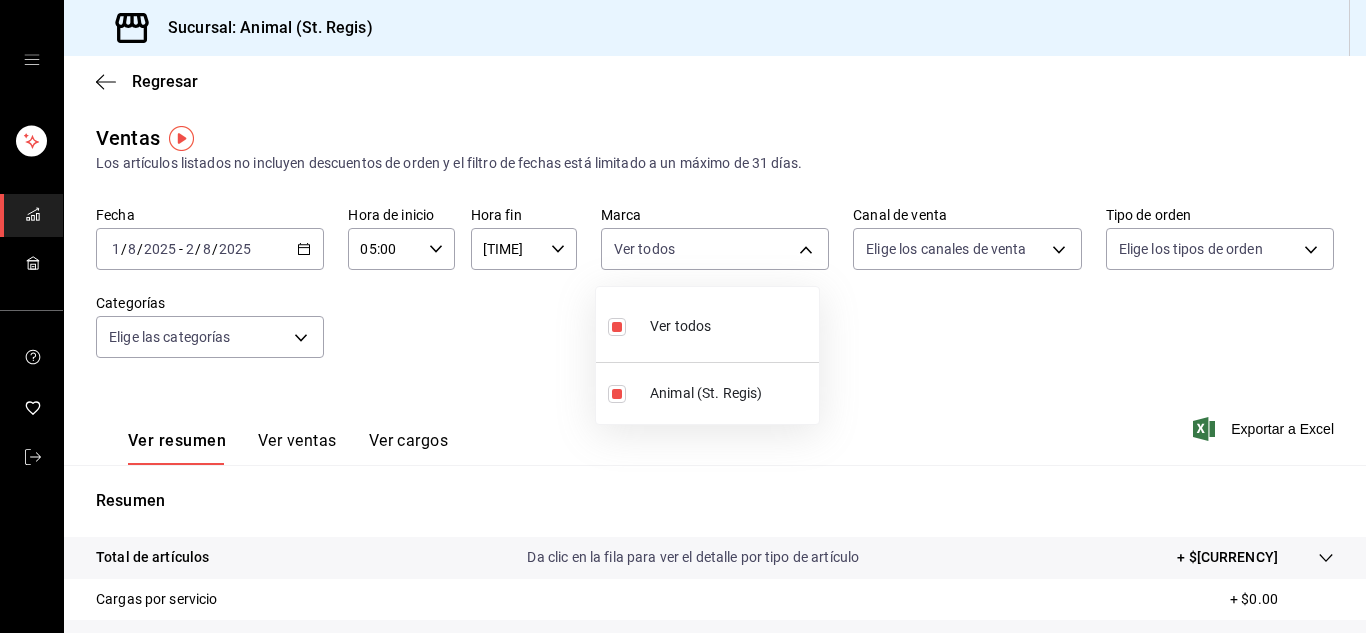 click at bounding box center [683, 316] 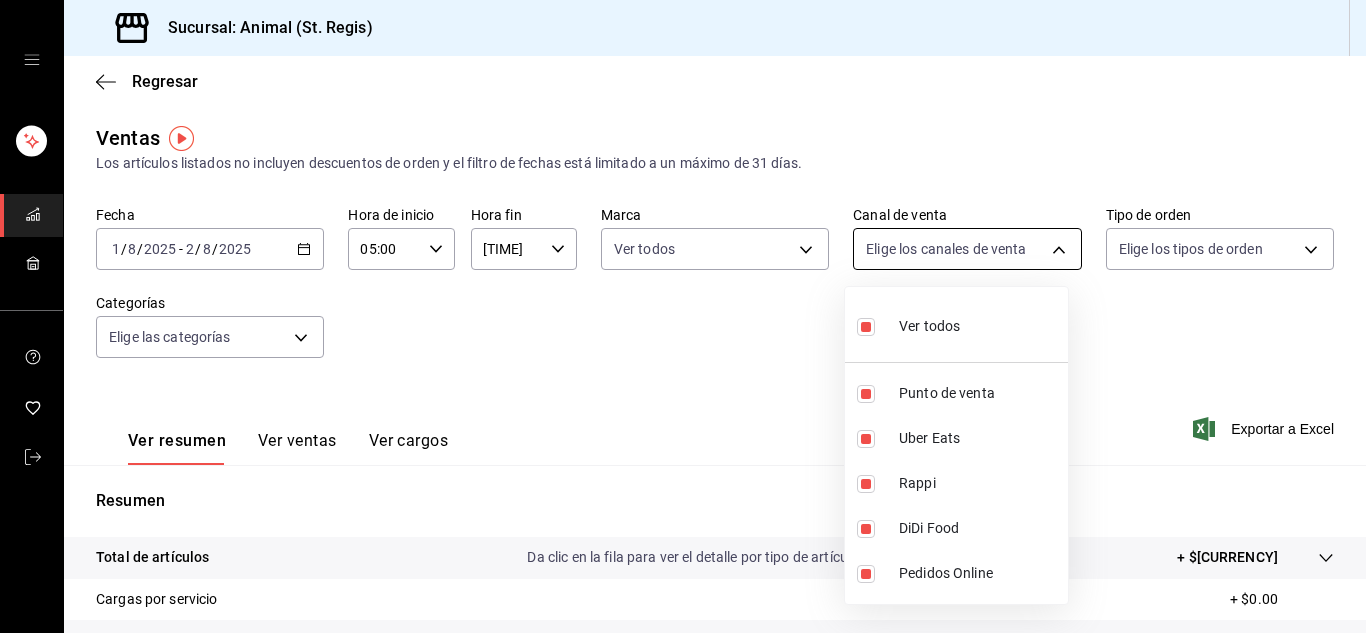 click on "Sucursal: Animal (St. Regis) Regresar Ventas Los artículos listados no incluyen descuentos de orden y el filtro de fechas está limitado a un máximo de 31 días. Fecha 2025-08-01 1 / 8 / 2025 - 2025-08-02 2 / 8 / 2025 Hora de inicio 05:00 Hora de inicio Hora fin 02:59 Hora fin Marca Ver todos 3f39fcdc-c8c4-4fff-883a-47b345d9391c Canal de venta Elige los canales de venta PARROT,UBER_EATS,RAPPI,DIDI_FOOD,ONLINE Tipo de orden Elige los tipos de orden Categorías Elige las categorías Ver resumen Ver ventas Ver cargos Exportar a Excel Resumen Total de artículos Da clic en la fila para ver el detalle por tipo de artículo + $201,512.35 Cargas por servicio + $0.00 Venta bruta = $201,512.35 Descuentos totales - $1,895.90 Certificados de regalo - $1,500.00 Venta total = $198,116.45 Impuestos - $27,326.41 Venta neta = $170,790.04 Texto original Valora esta traducción Tu opinión servirá para ayudar a mejorar el Traductor de Google GANA 1 MES GRATIS EN TU SUSCRIPCIÓN AQUÍ Ver video tutorial Ir a un video Rappi" at bounding box center [683, 316] 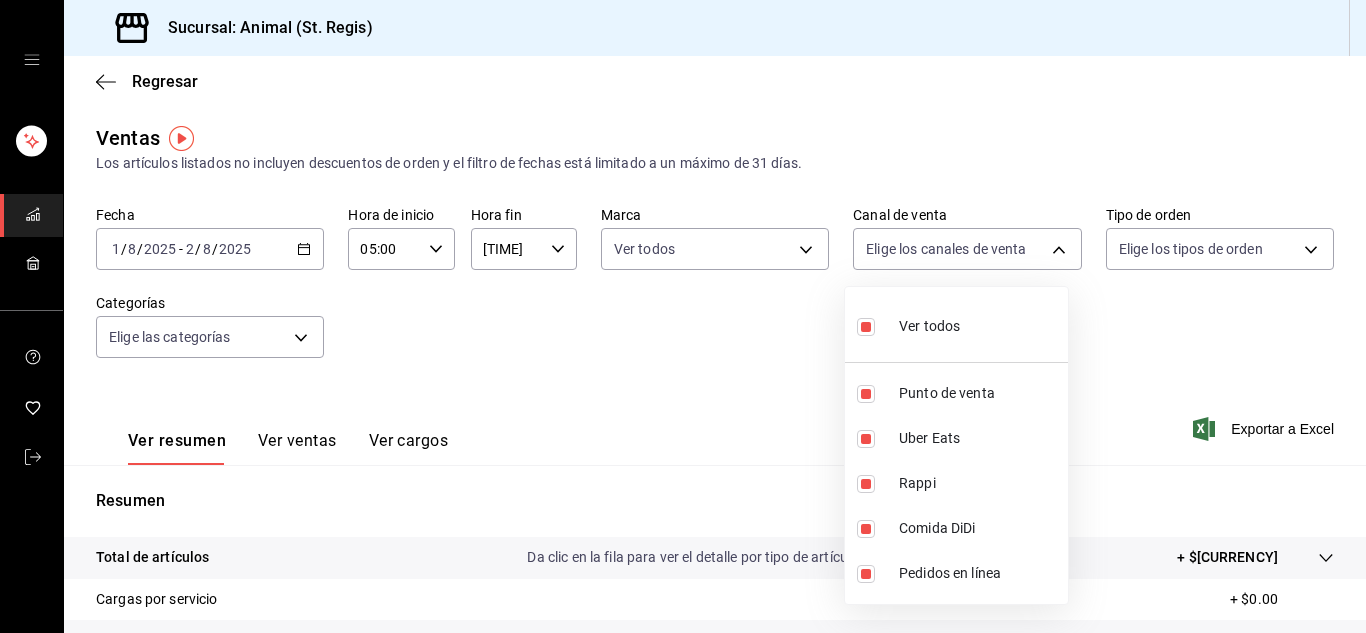 click on "Ver todos" at bounding box center (908, 324) 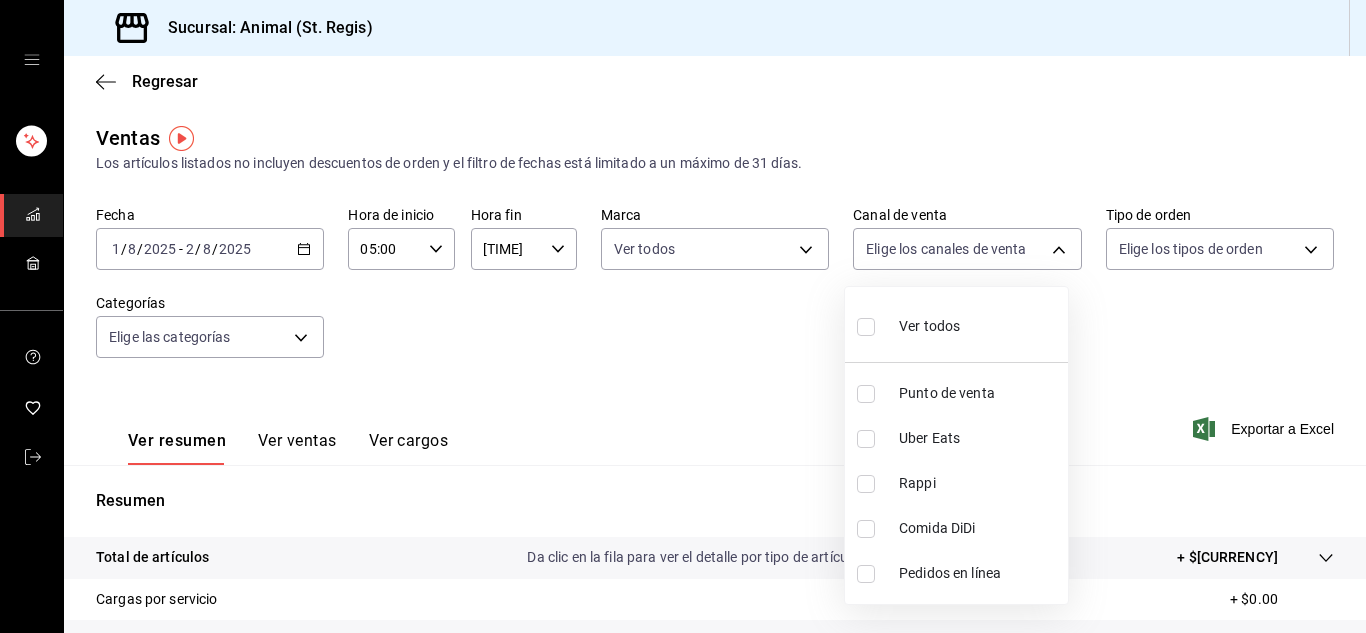 click on "Ver todos" at bounding box center [929, 326] 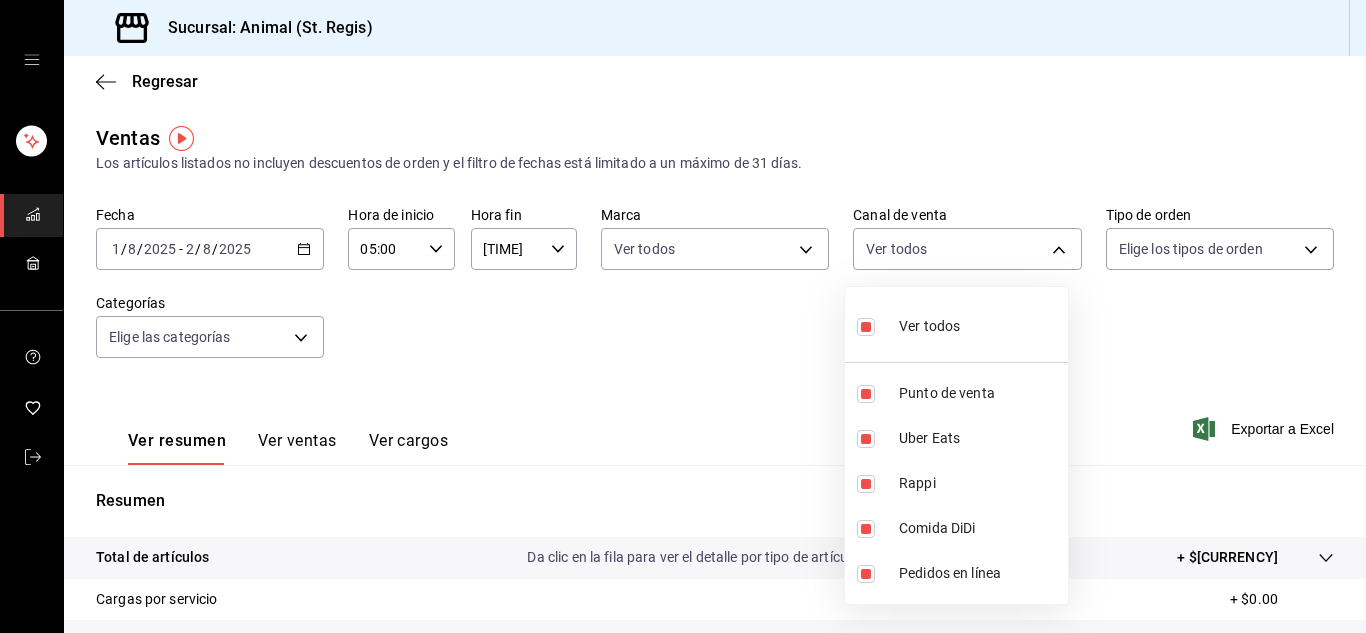 click at bounding box center [683, 316] 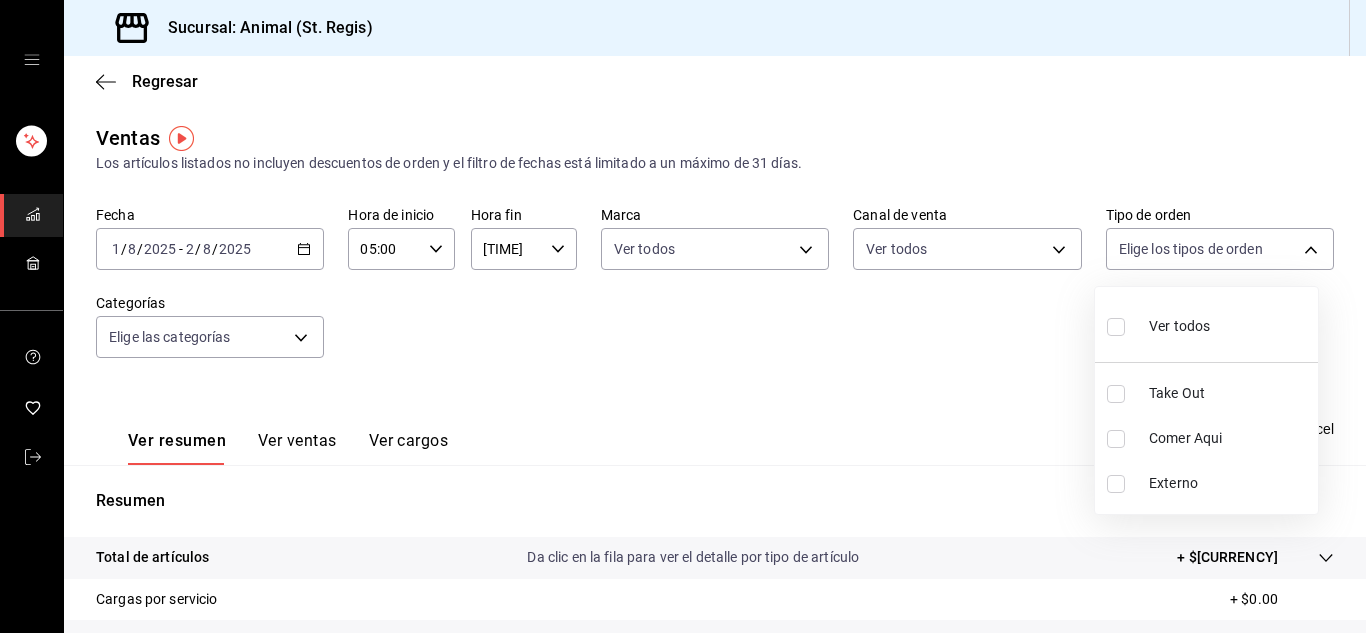 click on "Sucursal: Animal (St. Regis) Regresar Ventas Los artículos listados no incluyen descuentos de orden y el filtro de fechas está limitado a un máximo de 31 días. Fecha 2025-08-01 1 / 8 / 2025 - 2025-08-02 2 / 8 / 2025 Hora de inicio 05:00 Hora de inicio Hora fin 02:59 Hora fin Marca Ver todos 3f39fcdc-c8c4-4fff-883a-47b345d9391c Canal de venta Elige los canales de venta PARROT,UBER_EATS,RAPPI,DIDI_FOOD,ONLINE Tipo de orden Elige los tipos de orden Categorías Elige las categorías Ver resumen Ver ventas Ver cargos Exportar a Excel Resumen Total de artículos Da clic en la fila para ver el detalle por tipo de artículo + $201,512.35 Cargas por servicio + $0.00 Venta bruta = $201,512.35 Descuentos totales - $1,895.90 Certificados de regalo - $1,500.00 Venta total = $198,116.45 Impuestos - $27,326.41 Venta neta = $170,790.04 Texto original Valora esta traducción Tu opinión servirá para ayudar a mejorar el Traductor de Google GANA 1 MES GRATIS EN TU SUSCRIPCIÓN AQUÍ Ver video tutorial Ir a un video Visitar centro de ayuda" at bounding box center (683, 316) 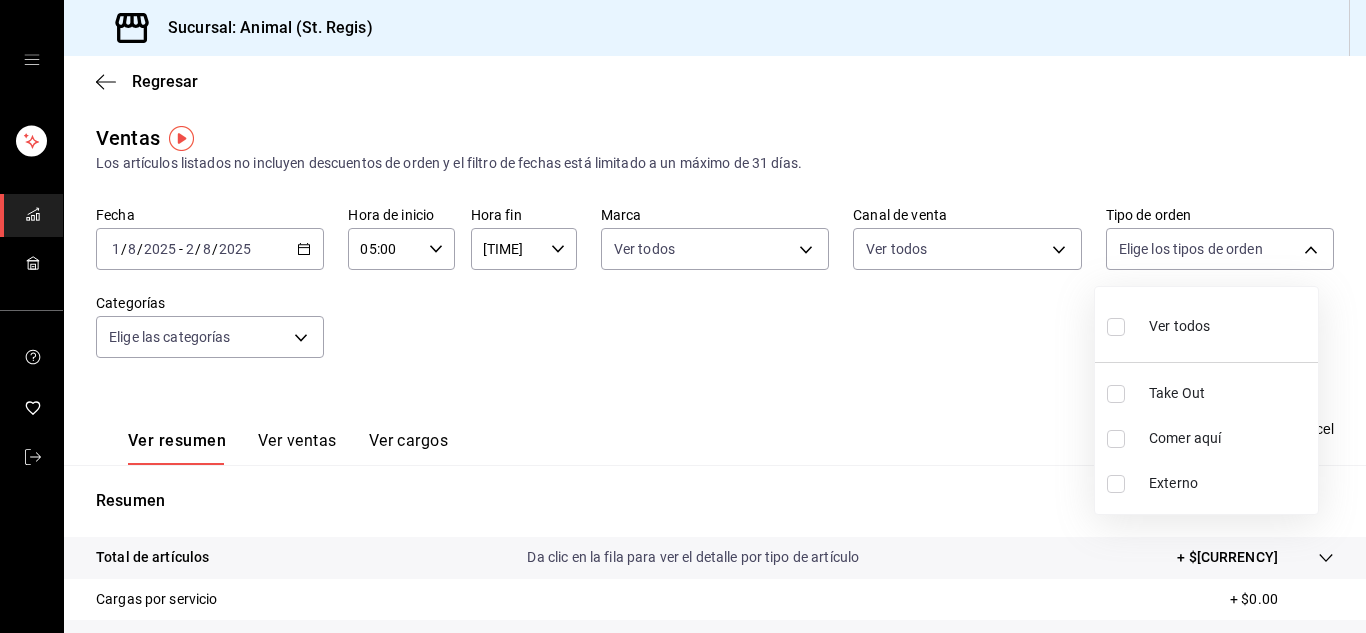 click on "Ver todos" at bounding box center [1179, 326] 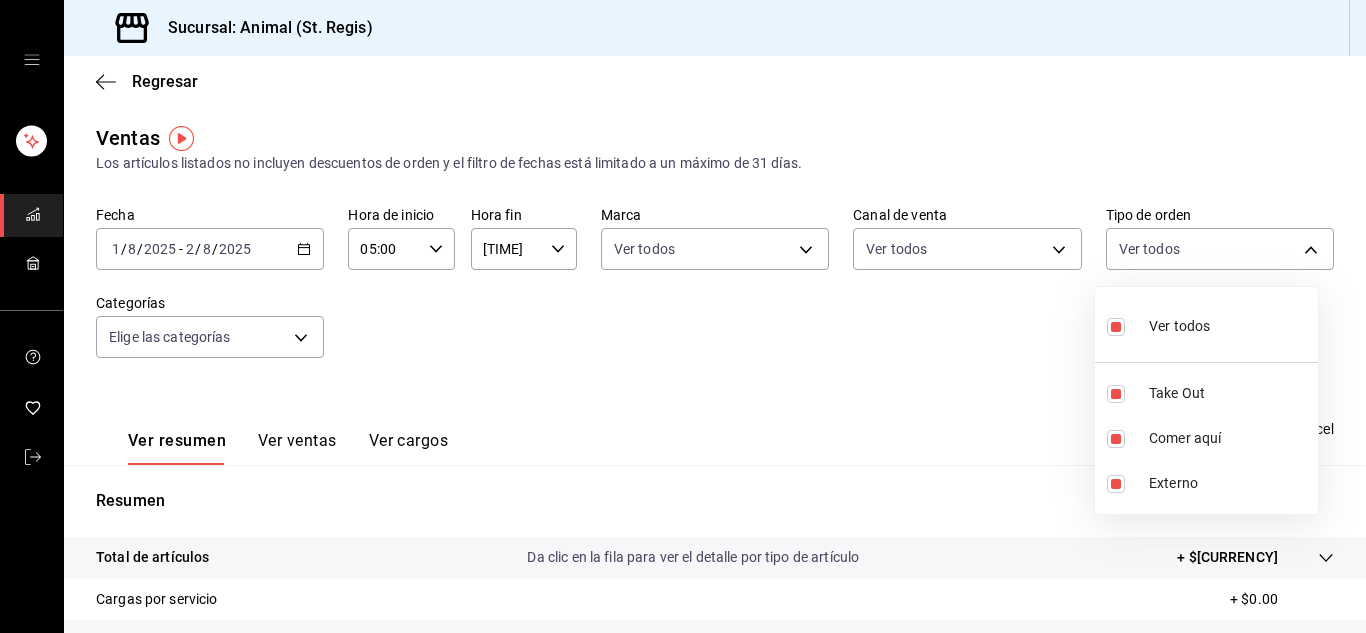 click at bounding box center (683, 316) 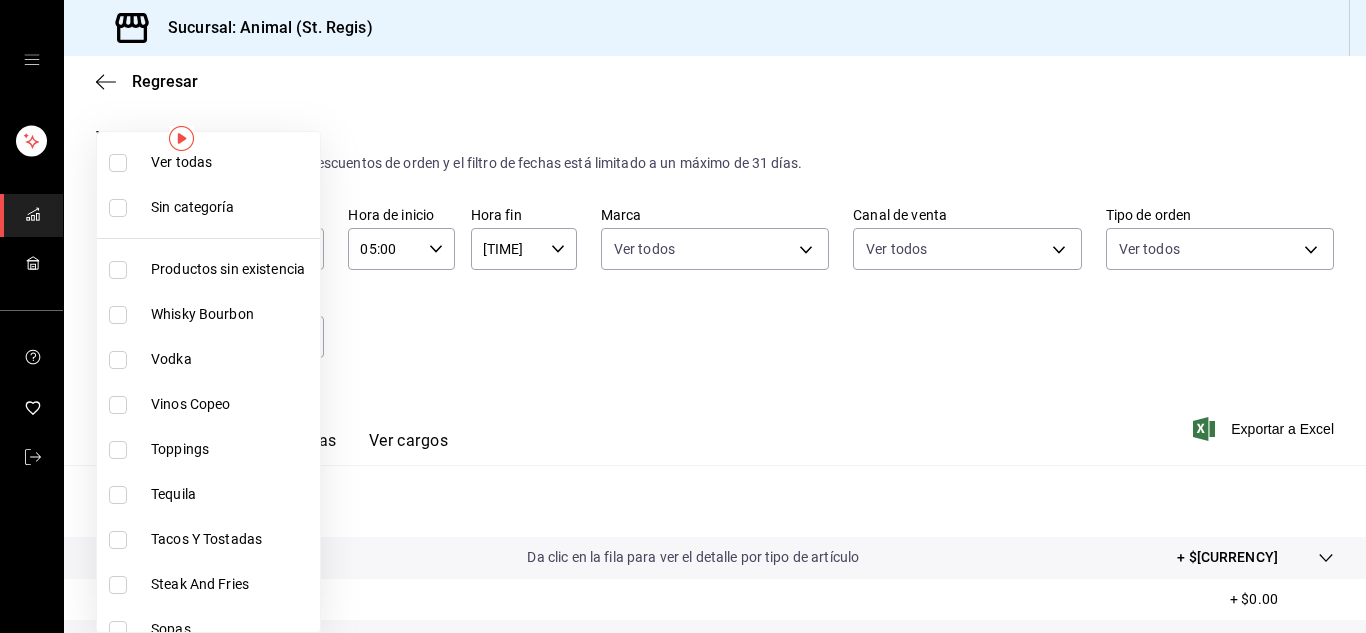 click on "Sucursal: Animal (St. Regis) Regresar Ventas Los artículos listados no incluyen descuentos de orden y el filtro de fechas está limitado a un máximo de 31 días. Fecha 2025-08-01 1 / 8 / 2025 - 2025-08-02 2 / 8 / 2025 Hora de inicio 05:00 Hora de inicio Hora fin 02:59 Hora fin Marca Ver todos 3f39fcdc-c8c4-4fff-883a-47b345d9391c Canal de venta Ver todos PARROT,UBER_EATS,RAPPI,DIDI_FOOD,ONLINE Tipo de orden Ver todos 3f245141-8cb2-4099-bf0f-bc16ed99609a,be50bec9-a7ef-41cc-9154-7015b9ad380c,EXTERNAL Categorías Elige las categorías Ver resumen Ver ventas Ver cargos Exportar a Excel Resumen Total de artículos Da clic en la fila para ver el detalle por tipo de artículo + $201,512.35 Cargas por servicio + $0.00 Venta bruta = $201,512.35 Descuentos totales - $1,895.90 Certificados de regalo - $1,500.00 Venta total = $198,116.45 Impuestos - $27,326.41 Venta neta = $170,790.04 Texto original Valora esta traducción Tu opinión servirá para ayudar a mejorar el Traductor de Google Ver video tutorial Ir a un video" at bounding box center (683, 316) 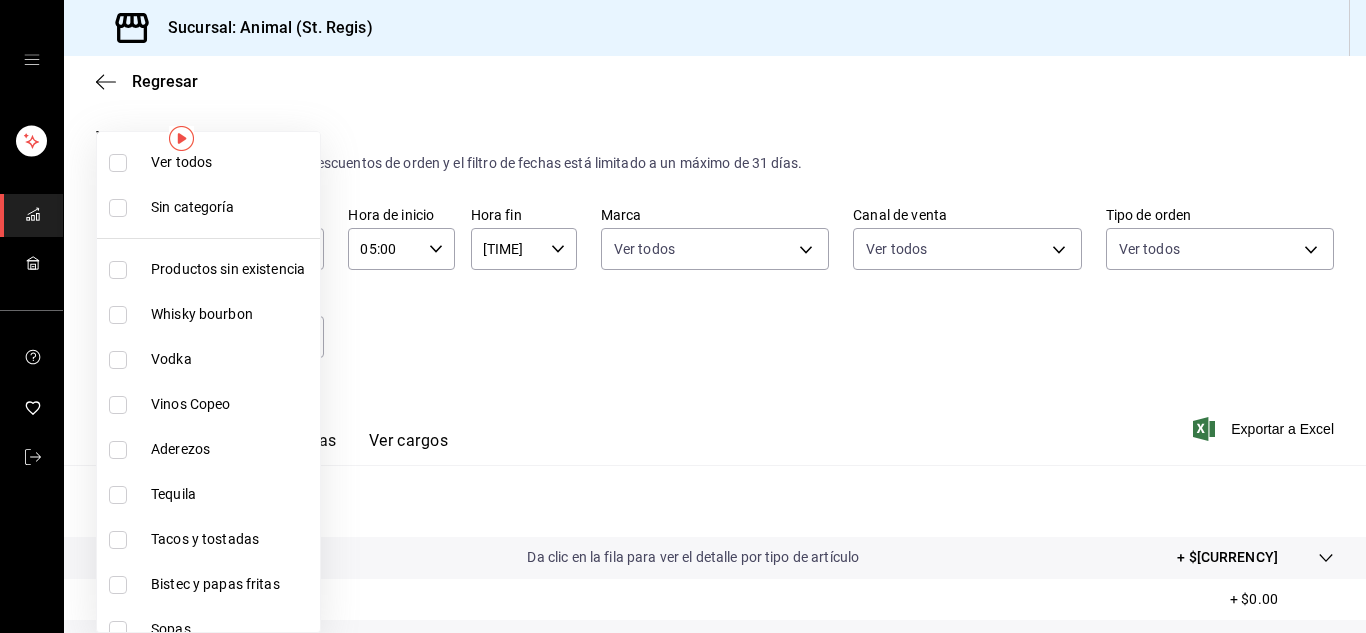 click on "Ver todos" at bounding box center (208, 162) 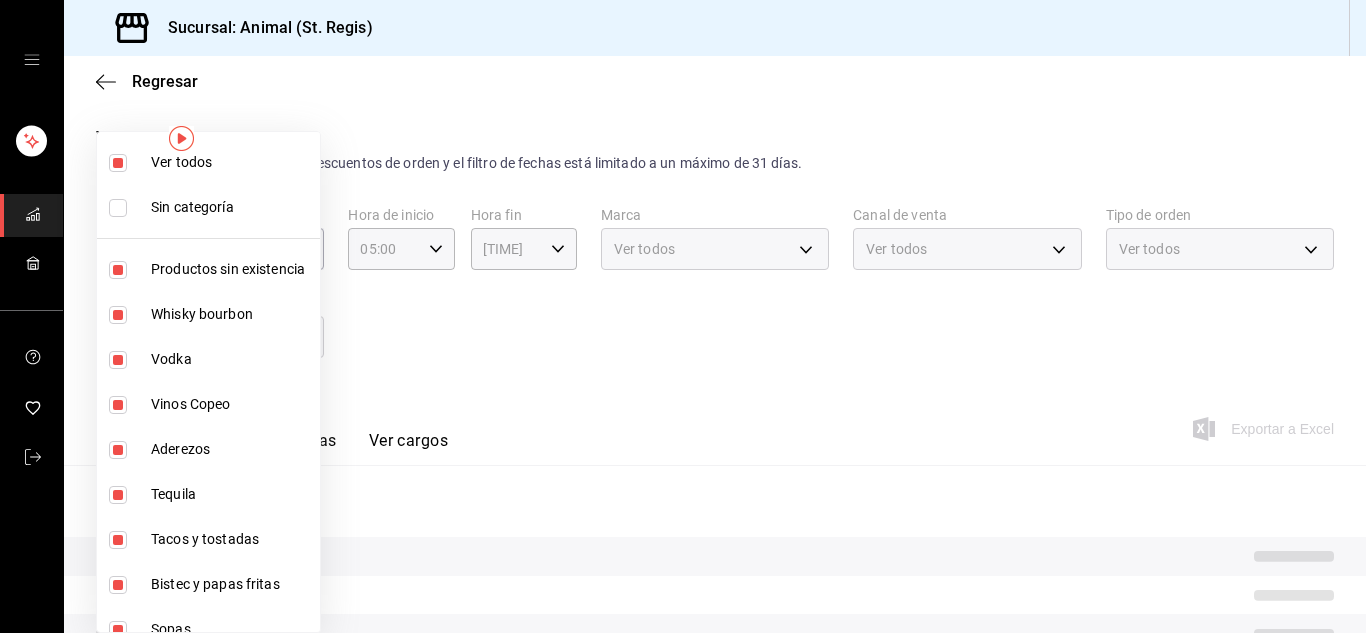 click at bounding box center (683, 316) 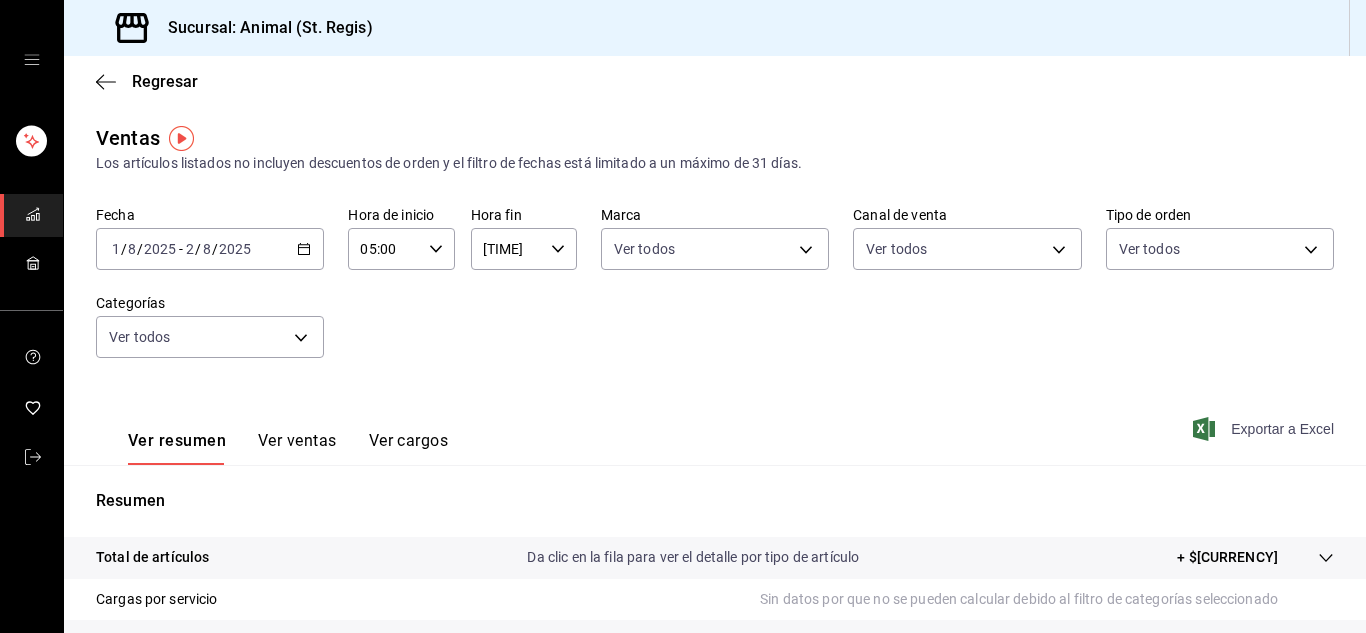 click on "Exportar a Excel" at bounding box center (1282, 429) 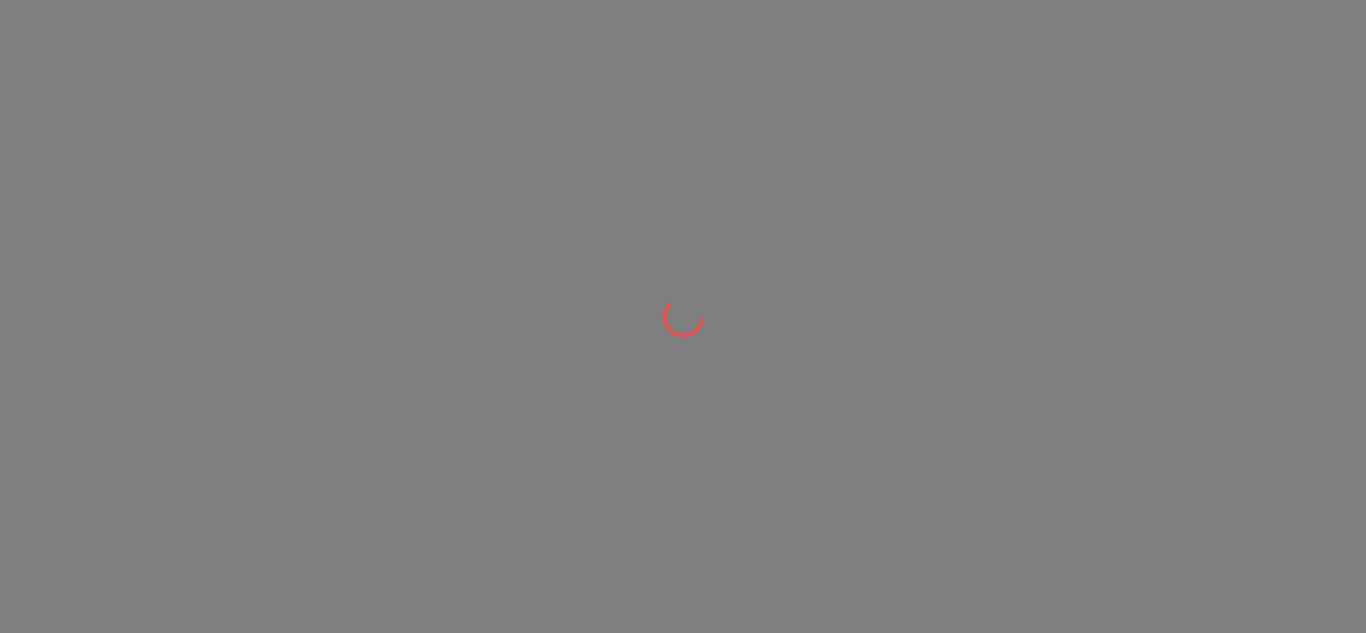 scroll, scrollTop: 0, scrollLeft: 0, axis: both 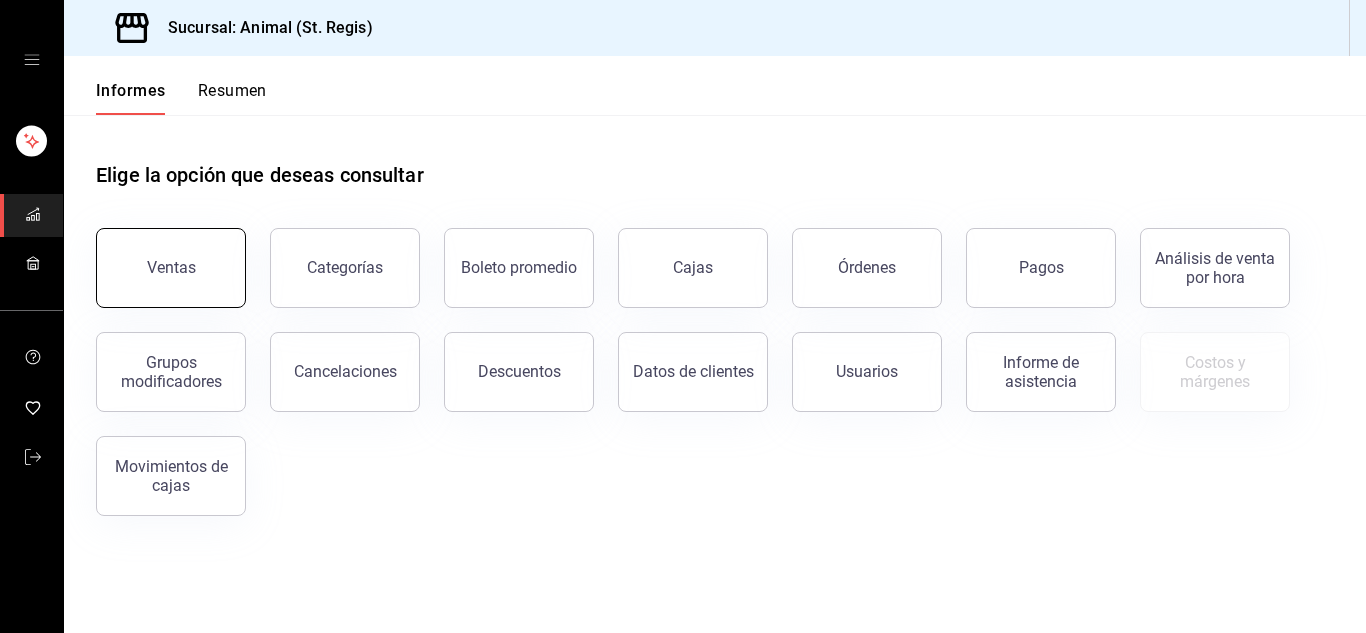 click on "Ventas" at bounding box center [171, 267] 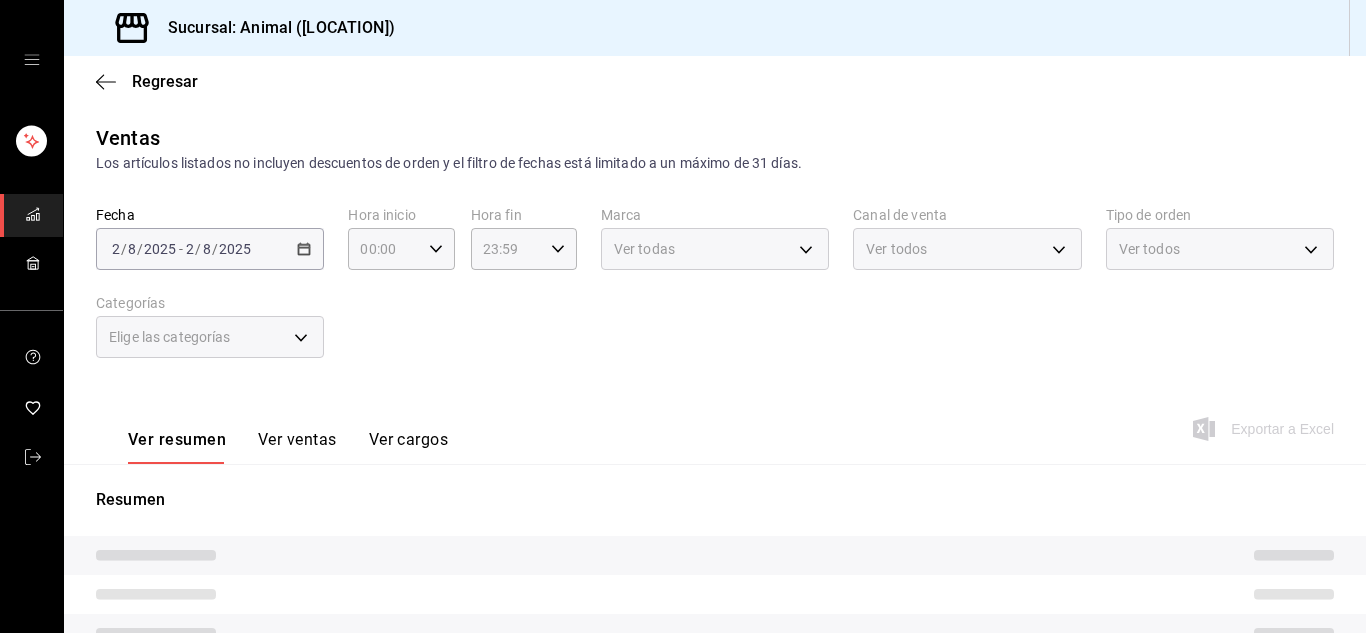 type on "05:00" 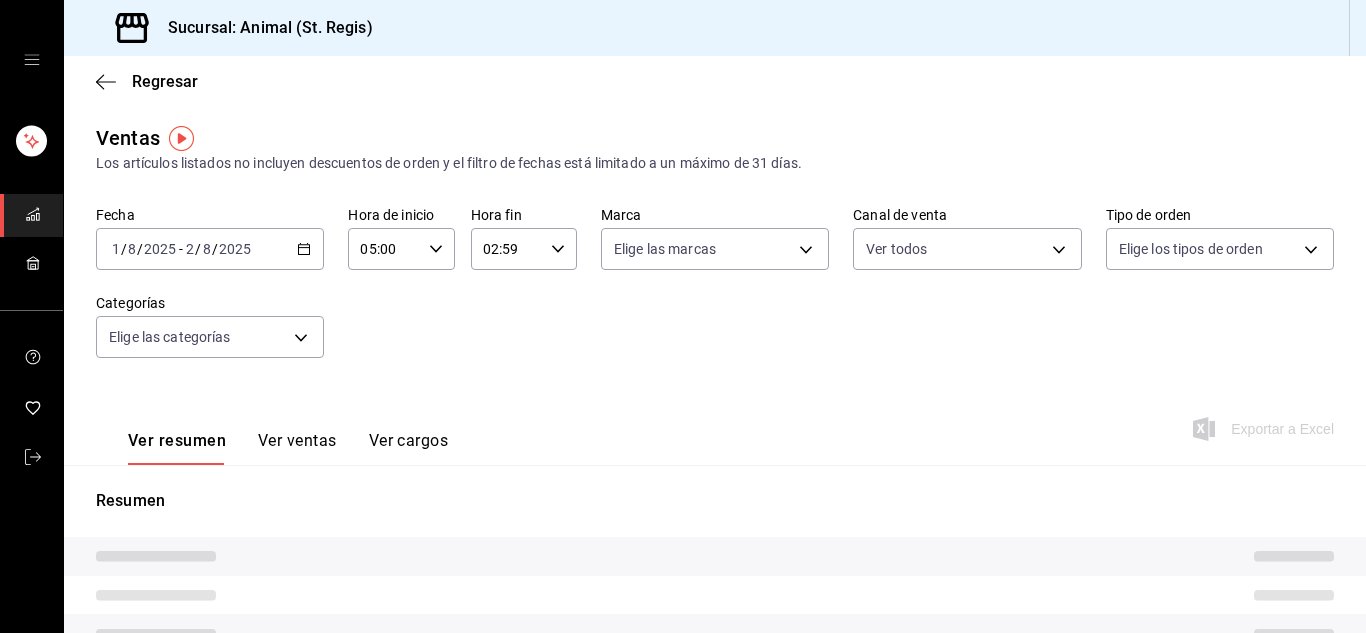 type on "PARROT,UBER_EATS,RAPPI,DIDI_FOOD,ONLINE" 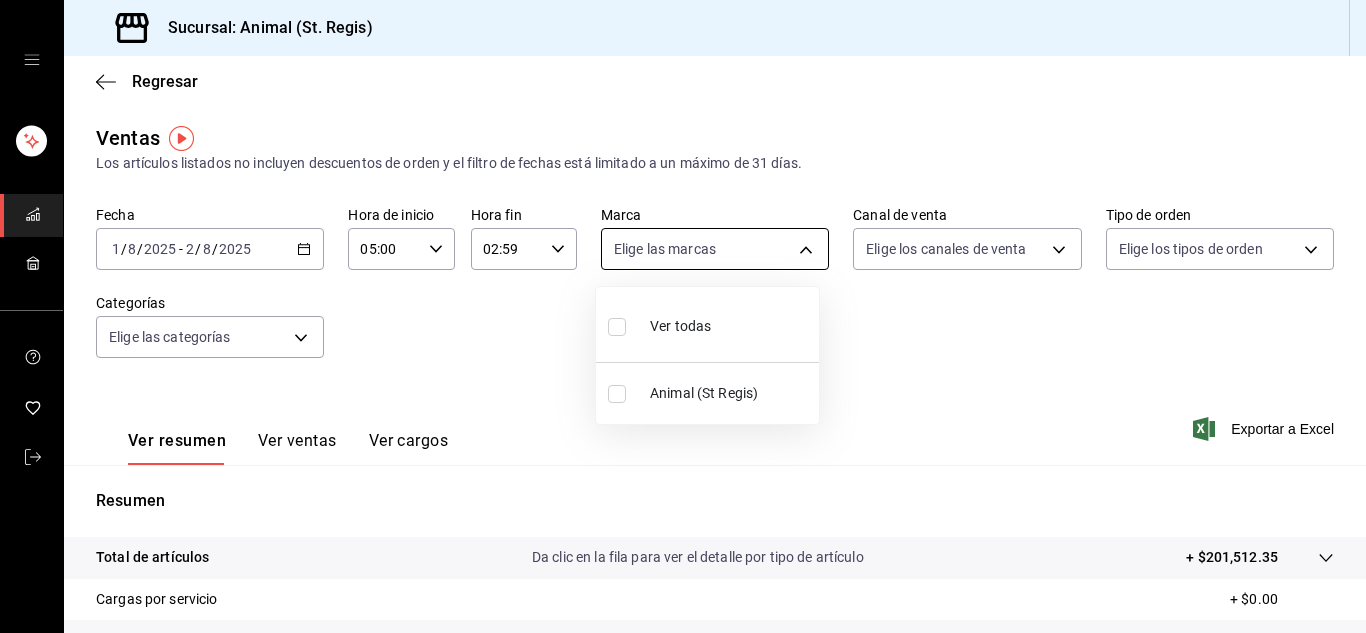 click on "Sucursal: Animal (St. Regis) Regresar Ventas Los artículos listados no incluyen descuentos de orden y el filtro de fechas está limitado a un máximo de 31 días. Fecha 2025-08-01 1 / 8 / 2025 - 2025-08-02 2 / 8 / 2025 Hora de inicio 05:00 Hora de inicio Hora fin 02:59 Hora fin Marca Elige las marcas Canal de venta Elige los canales de venta PARROT,UBER_EATS,RAPPI,DIDI_FOOD,ONLINE Tipo de orden Elige los tipos de orden Categorías Elige las categorías Ver resumen Ver ventas Ver cargos Exportar a Excel Resumen Total de artículos Da clic en la fila para ver el detalle por tipo de artículo + $201,512.35 Cargas por servicio + $0.00 Venta bruta = $201,512.35 Descuentos totales - $1,895.90 Certificados de regalo - $1,500.00 Venta total = $198,116.45 Impuestos - $27,326.41 Venta neta = $170,790.04 Texto original Valora esta traducción Tu opinión servirá para ayudar a mejorar el Traductor de Google GANA 1 MES GRATIS EN TU SUSCRIPCIÓN AQUÍ Ver video tutorial Ir a un video Visitar centro de ayuda Ver todas" at bounding box center [683, 316] 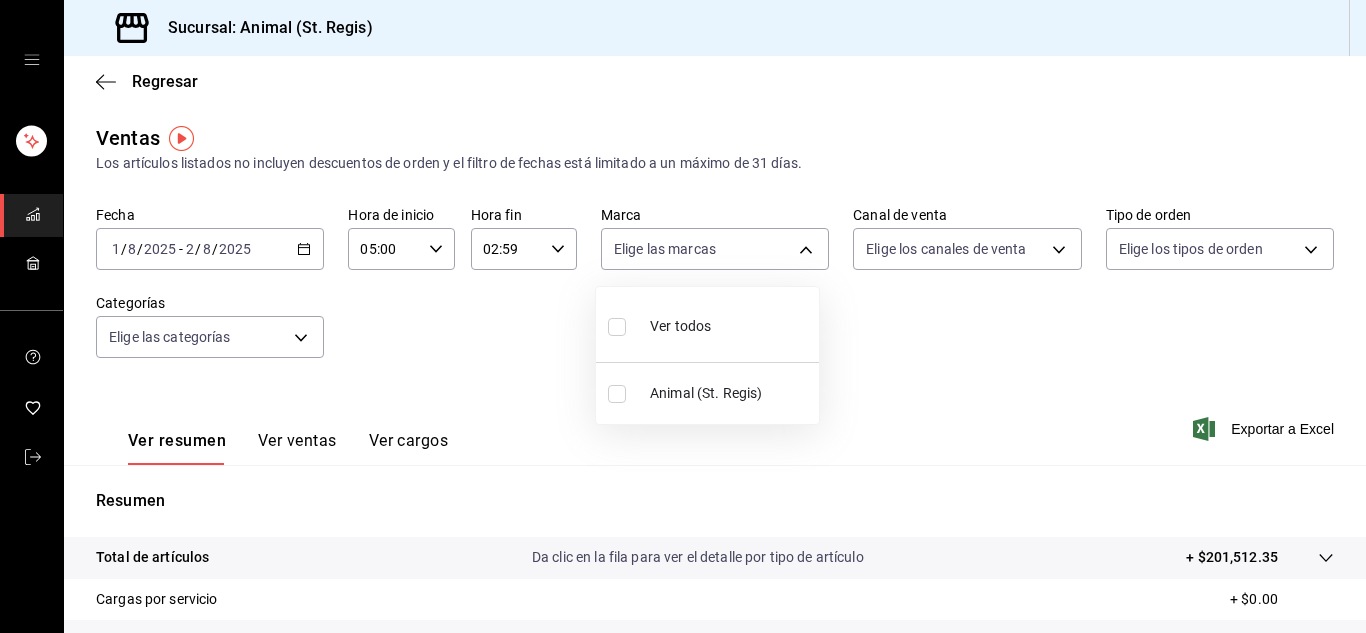 click at bounding box center [617, 327] 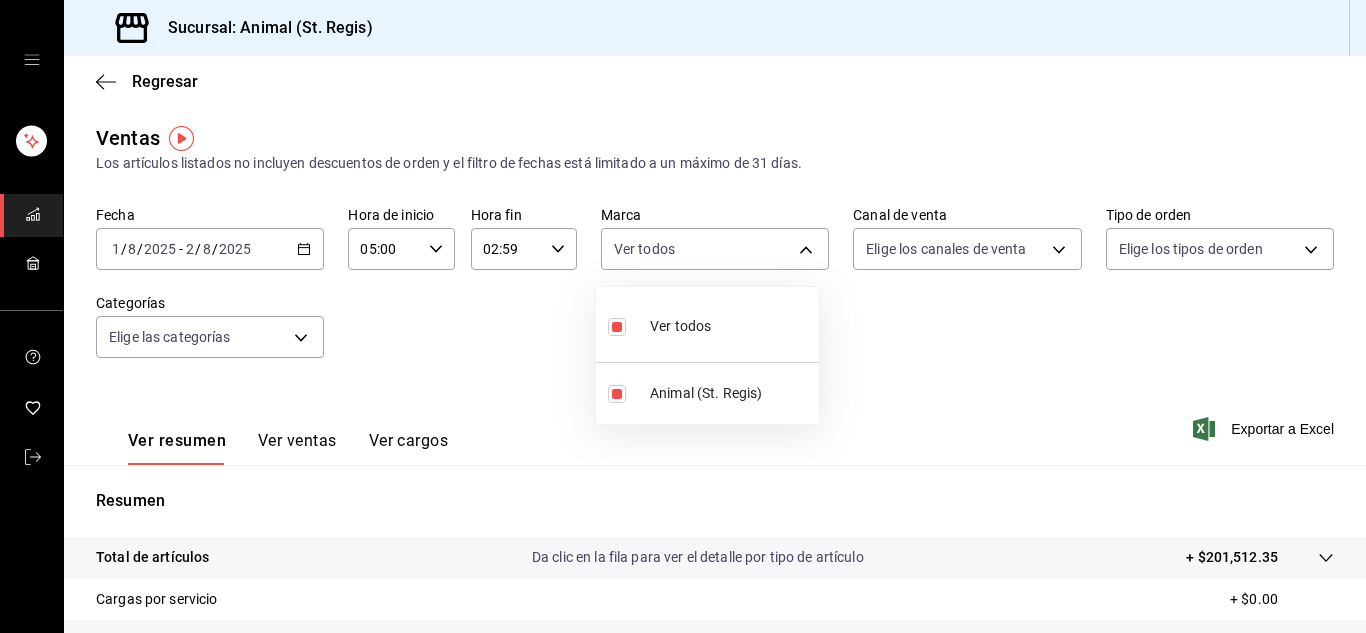 click at bounding box center (683, 316) 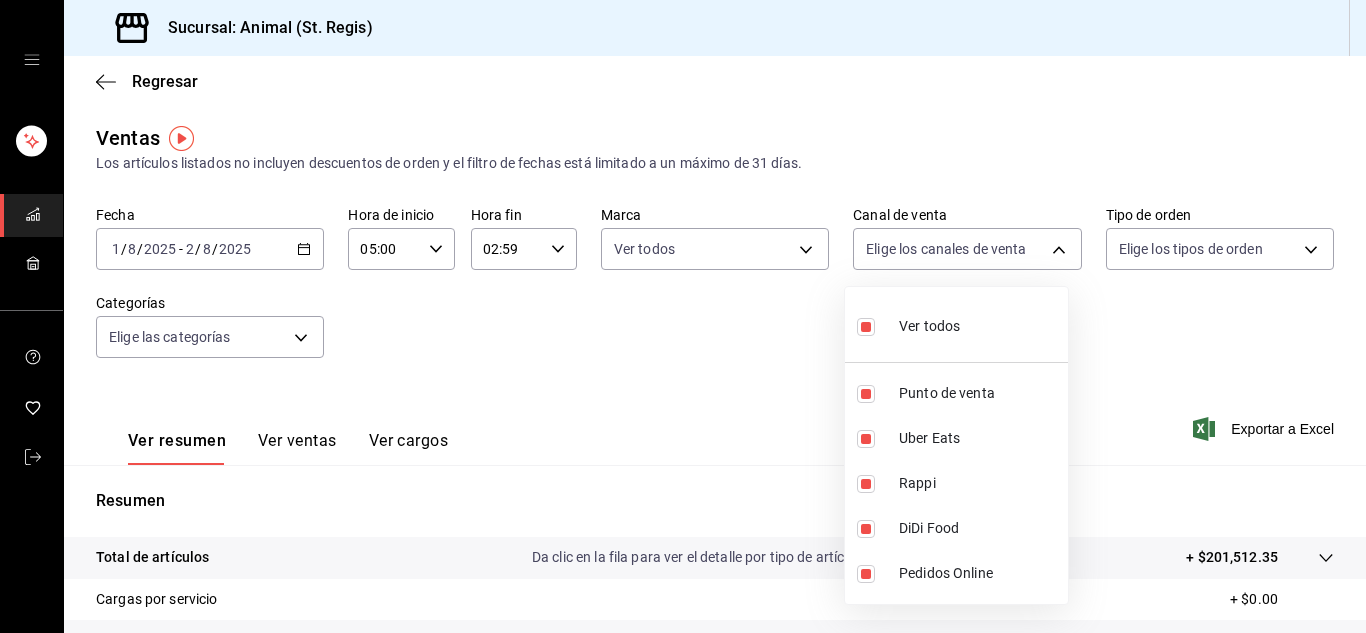 click on "Sucursal: Animal (St. Regis) Regresar Ventas Los artículos listados no incluyen descuentos de orden y el filtro de fechas está limitado a un máximo de 31 días. Fecha 2025-08-01 1 / 8 / 2025 - 2025-08-02 2 / 8 / 2025 Hora de inicio 05:00 Hora de inicio Hora fin 02:59 Hora fin Marca Ver todos 3f39fcdc-c8c4-4fff-883a-47b345d9391c Canal de venta Elige los canales de venta PARROT,UBER_EATS,RAPPI,DIDI_FOOD,ONLINE Tipo de orden Elige los tipos de orden Categorías Elige las categorías Ver resumen Ver ventas Ver cargos Exportar a Excel Resumen Total de artículos Da clic en la fila para ver el detalle por tipo de artículo + $201,512.35 Cargas por servicio + $0.00 Venta bruta = $201,512.35 Descuentos totales - $1,895.90 Certificados de regalo - $1,500.00 Venta total = $198,116.45 Impuestos - $27,326.41 Venta neta = $170,790.04 Texto original Valora esta traducción Tu opinión servirá para ayudar a mejorar el Traductor de Google GANA 1 MES GRATIS EN TU SUSCRIPCIÓN AQUÍ Ver video tutorial Ir a un video Rappi" at bounding box center (683, 316) 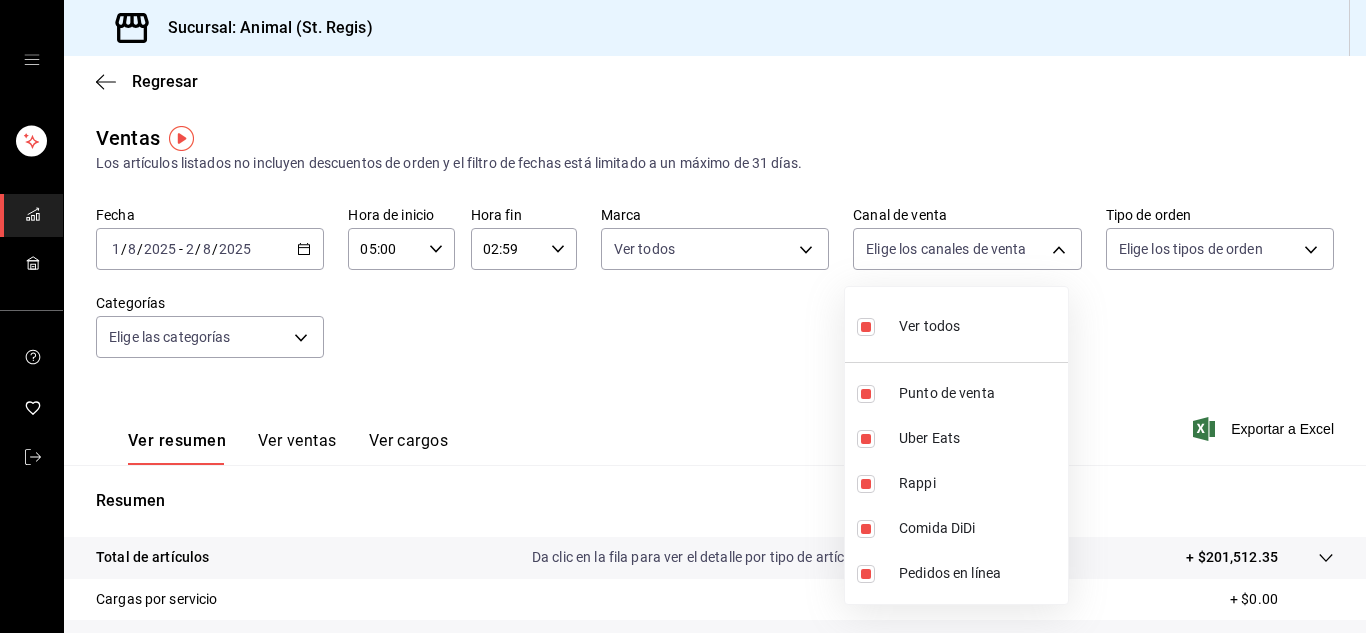 click at bounding box center [866, 327] 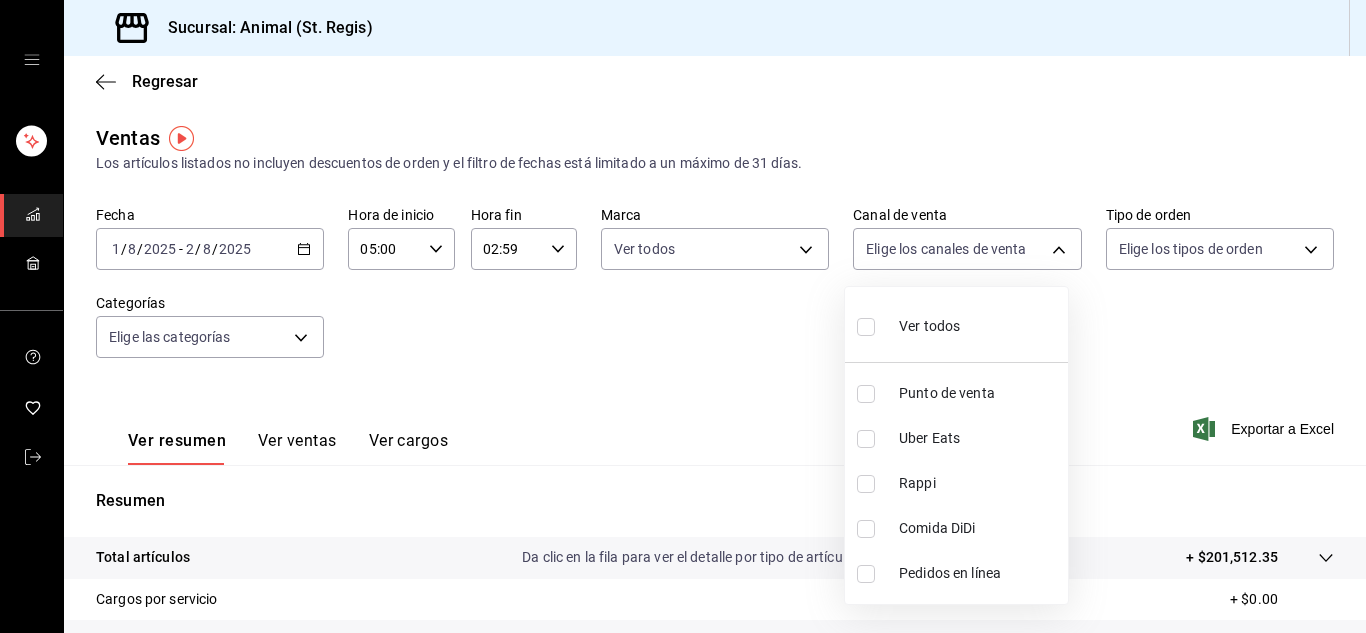 click on "Ver todos Punto de venta Uber Eats Rappi Comida DiDi Pedidos en línea" at bounding box center [956, 445] 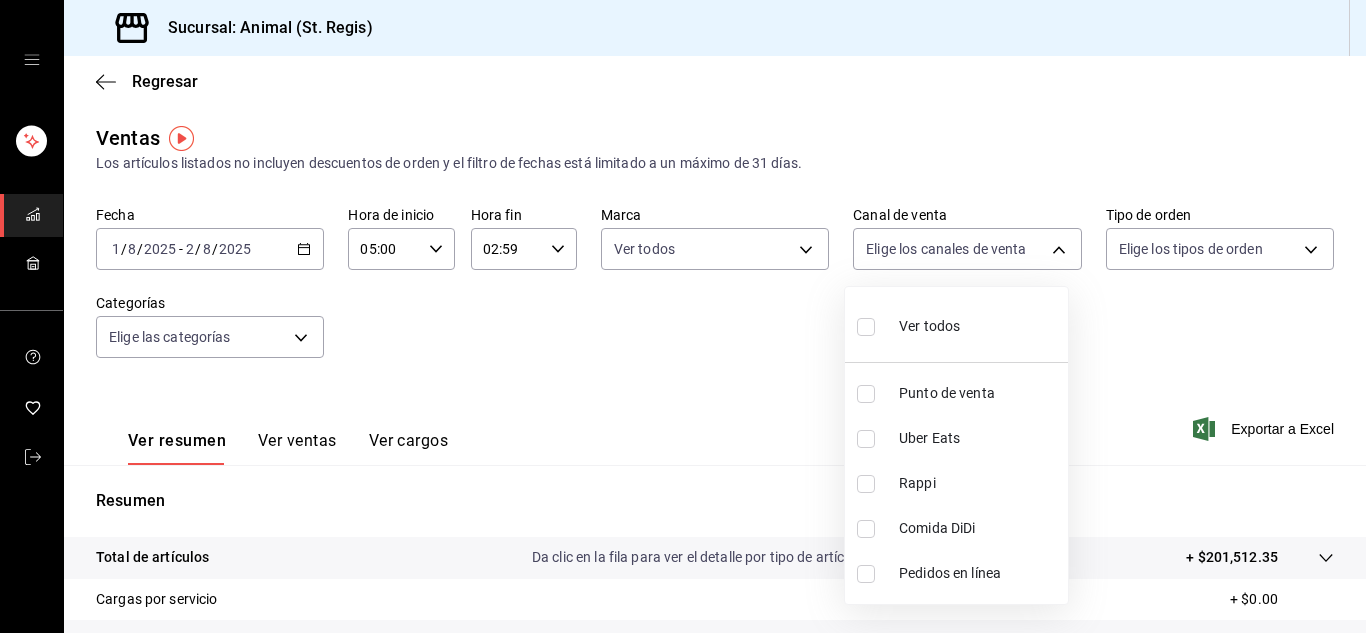 click at bounding box center (866, 327) 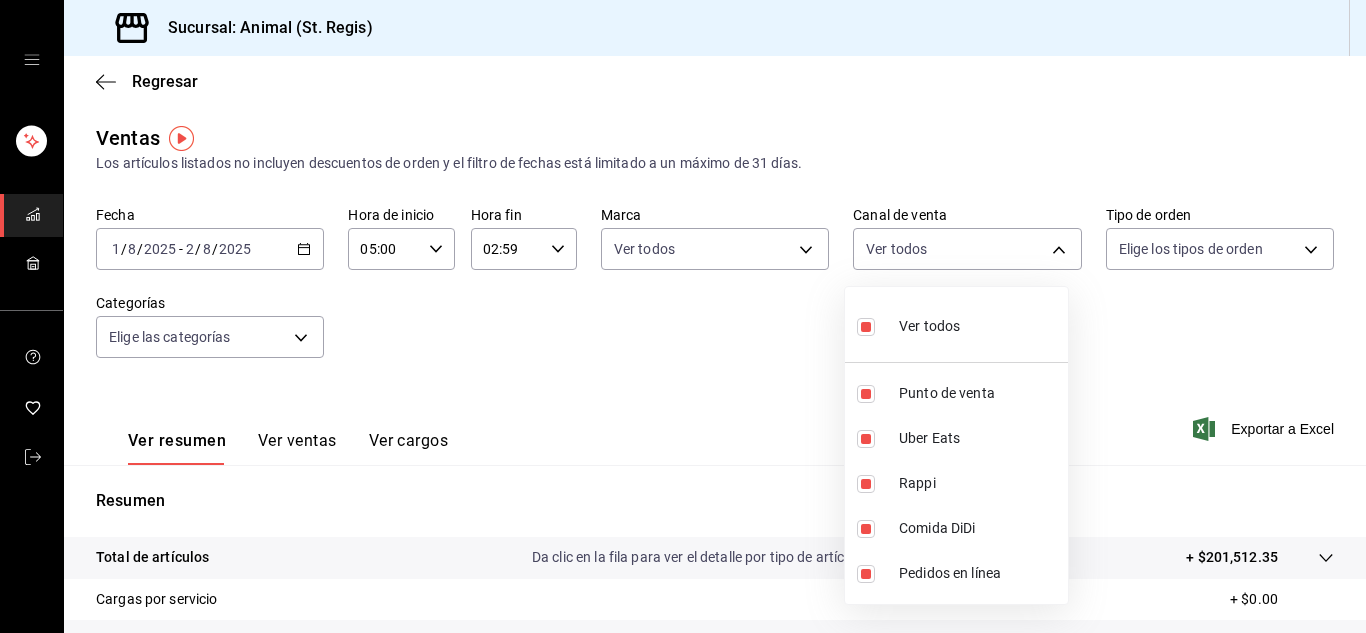 click at bounding box center (683, 316) 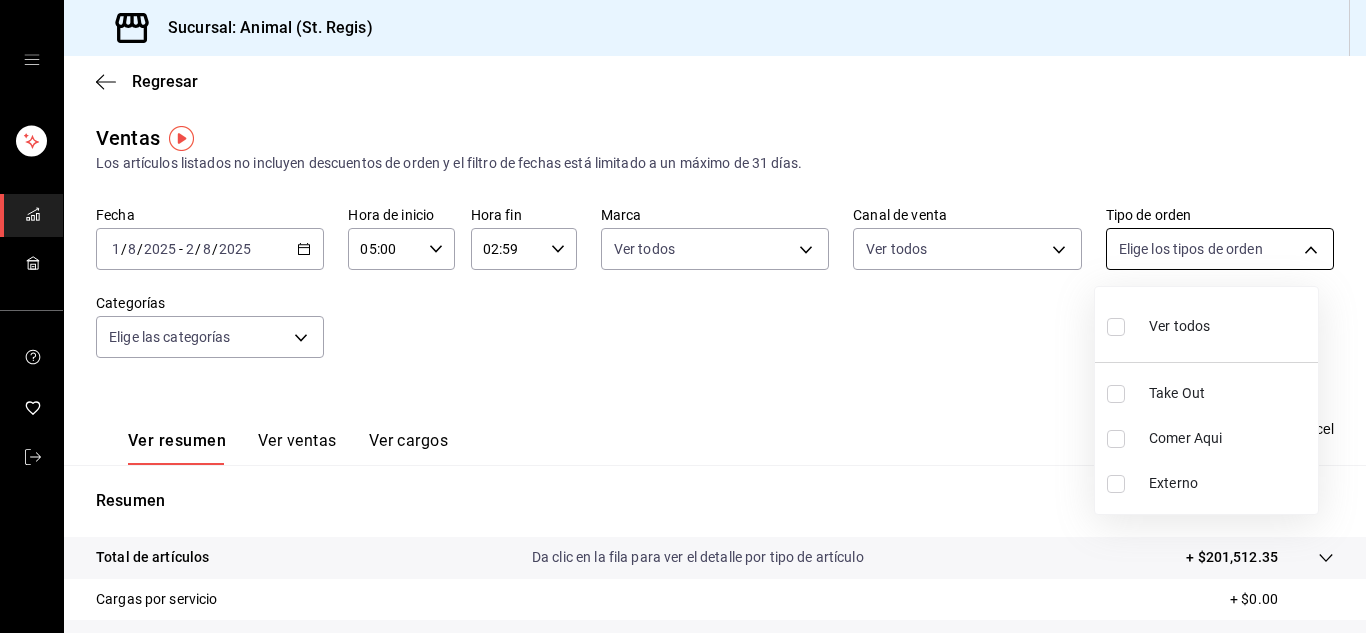 click on "Sucursal: Animal (St. Regis) Regresar Ventas Los artículos listados no incluyen descuentos de orden y el filtro de fechas está limitado a un máximo de 31 días. Fecha 2025-08-01 1 / 8 / 2025 - 2025-08-02 2 / 8 / 2025 Hora de inicio 05:00 Hora de inicio Hora fin 02:59 Hora fin Marca Ver todos 3f39fcdc-c8c4-4fff-883a-47b345d9391c Canal de venta Elige los canales de venta PARROT,UBER_EATS,RAPPI,DIDI_FOOD,ONLINE Tipo de orden Elige los tipos de orden Categorías Elige las categorías Ver resumen Ver ventas Ver cargos Exportar a Excel Resumen Total de artículos Da clic en la fila para ver el detalle por tipo de artículo + $201,512.35 Cargas por servicio + $0.00 Venta bruta = $201,512.35 Descuentos totales - $1,895.90 Certificados de regalo - $1,500.00 Venta total = $198,116.45 Impuestos - $27,326.41 Venta neta = $170,790.04 Texto original Valora esta traducción Tu opinión servirá para ayudar a mejorar el Traductor de Google GANA 1 MES GRATIS EN TU SUSCRIPCIÓN AQUÍ Ver video tutorial Ir a un video Visitar centro de ayuda" at bounding box center [683, 316] 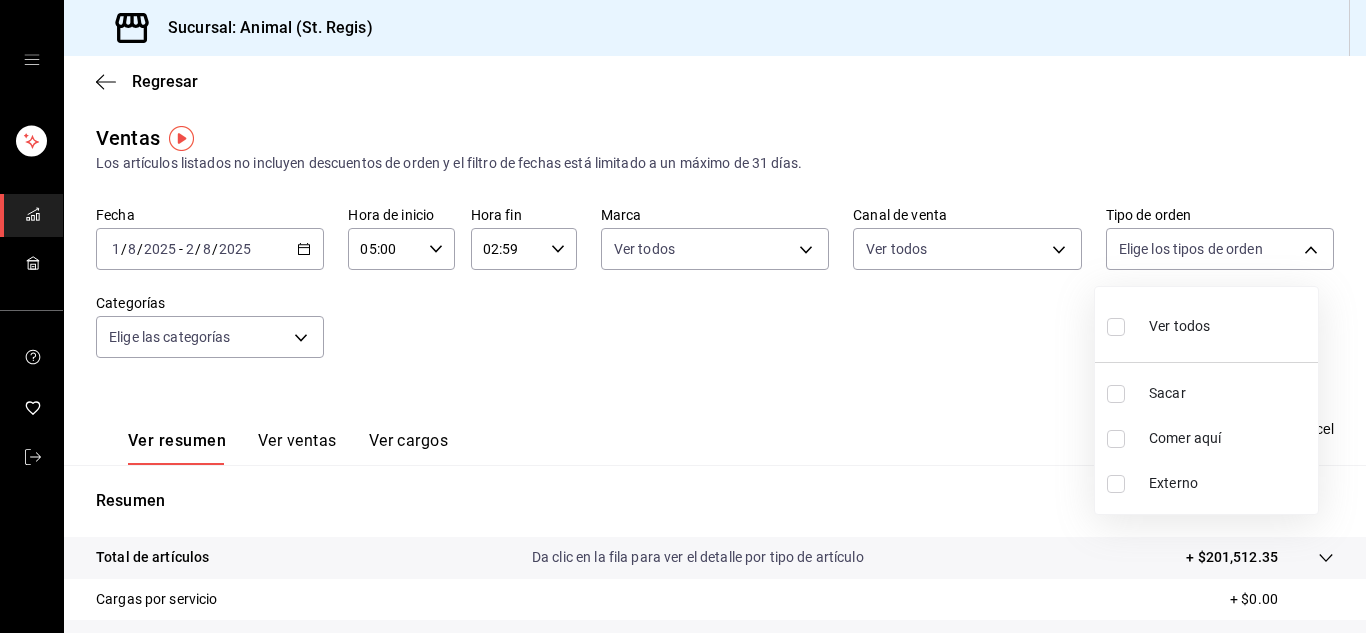 click at bounding box center (1116, 327) 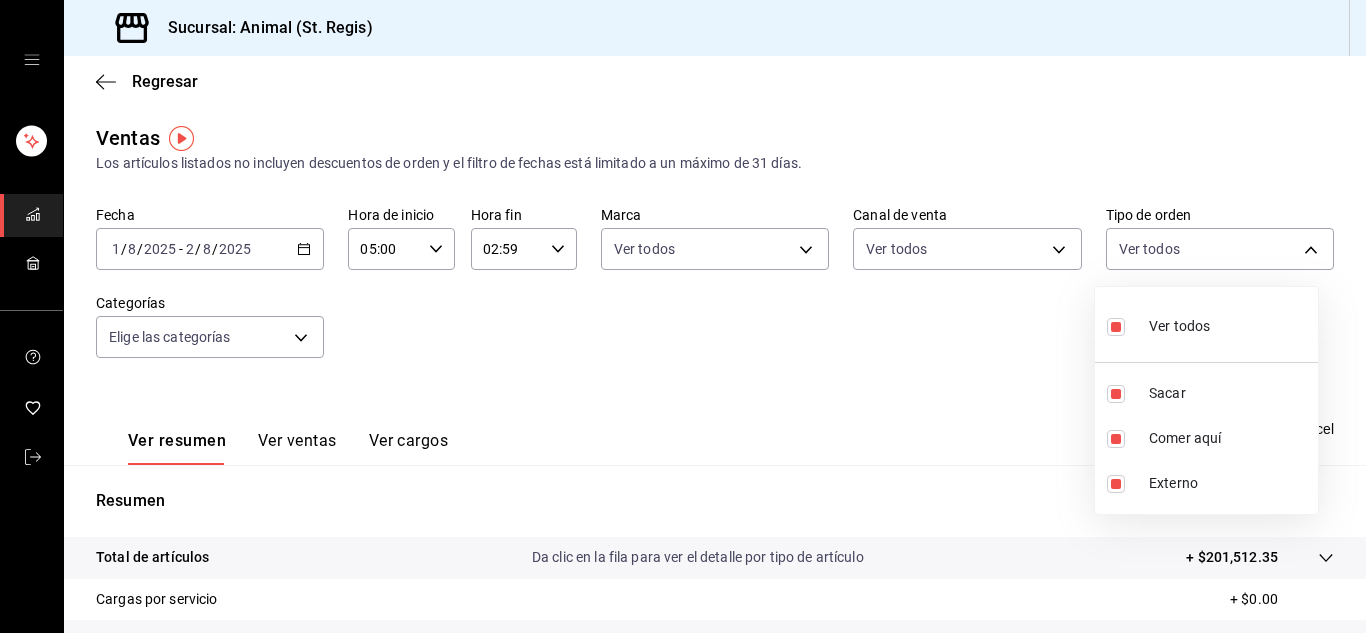 click at bounding box center (683, 316) 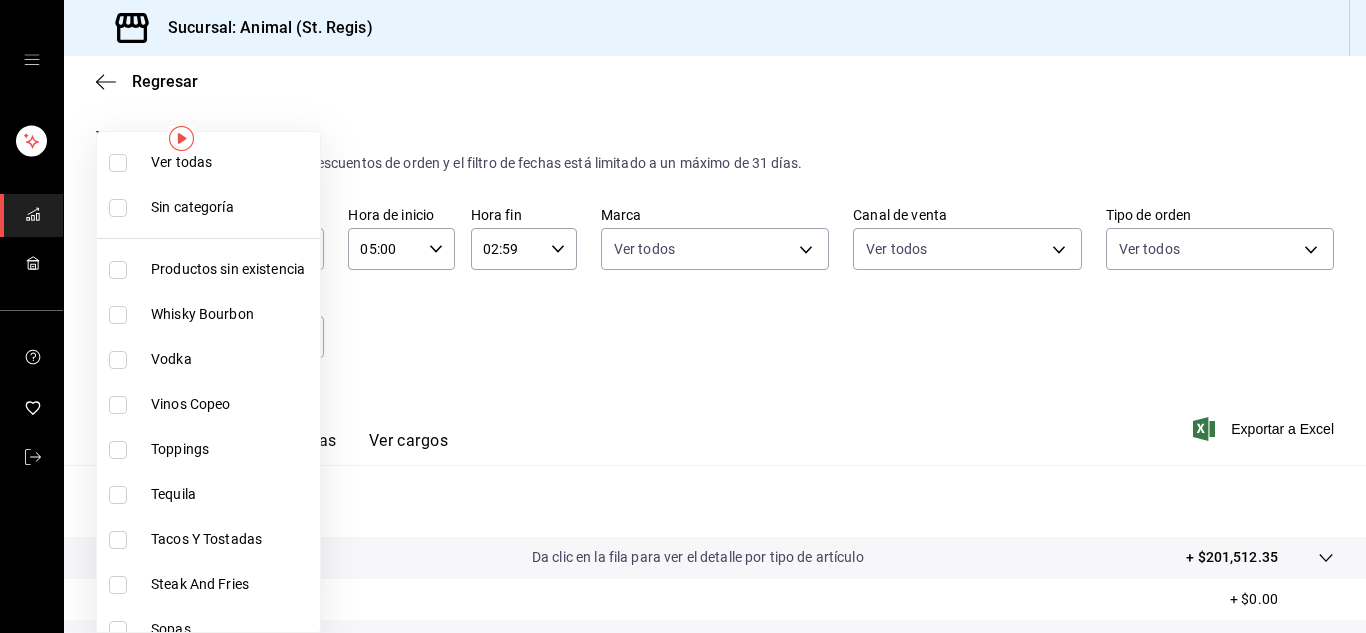 click on "Sucursal: Animal (St. Regis) Regresar Ventas Los artículos listados no incluyen descuentos de orden y el filtro de fechas está limitado a un máximo de 31 días. Fecha 2025-08-01 1 / 8 / 2025 - 2025-08-02 2 / 8 / 2025 Hora de inicio 05:00 Hora de inicio Hora fin 02:59 Hora fin Marca Ver todos 3f39fcdc-c8c4-4fff-883a-47b345d9391c Canal de venta Ver todos PARROT,UBER_EATS,RAPPI,DIDI_FOOD,ONLINE Tipo de orden Ver todos 3f245141-8cb2-4099-bf0f-bc16ed99609a,be50bec9-a7ef-41cc-9154-7015b9ad380c,EXTERNAL Categorías Elige las categorías Ver resumen Ver ventas Ver cargos Exportar a Excel Resumen Total de artículos Da clic en la fila para ver el detalle por tipo de artículo + $201,512.35 Cargas por servicio + $0.00 Venta bruta = $201,512.35 Descuentos totales - $1,895.90 Certificados de regalo - $1,500.00 Venta total = $198,116.45 Impuestos - $27,326.41 Venta neta = $170,790.04 Texto original Valora esta traducción Tu opinión servirá para ayudar a mejorar el Traductor de Google Ver video tutorial Ir a un video" at bounding box center (683, 316) 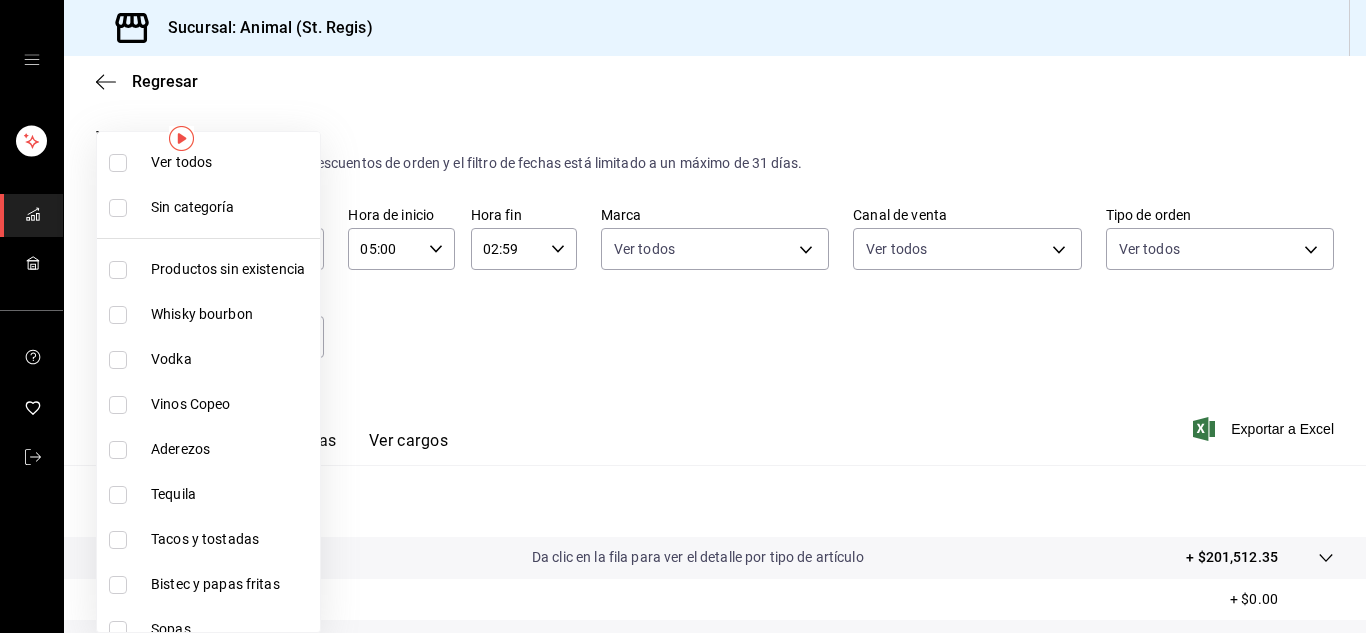 click at bounding box center [118, 163] 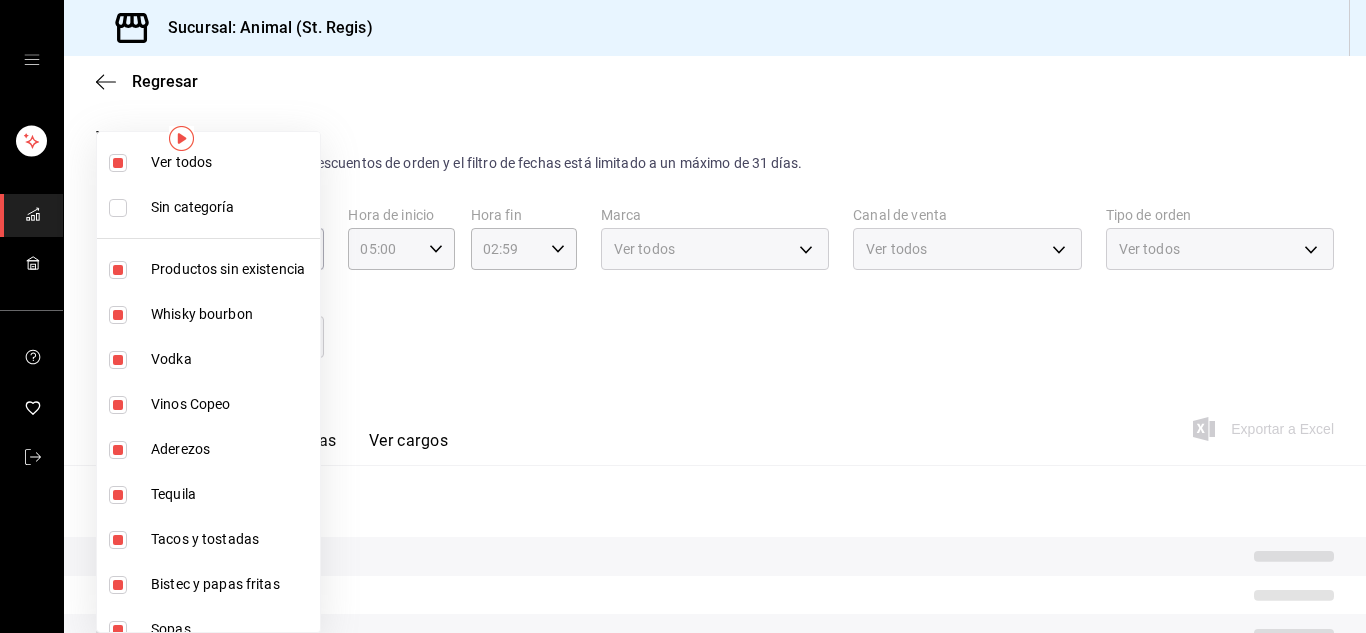 click at bounding box center [683, 316] 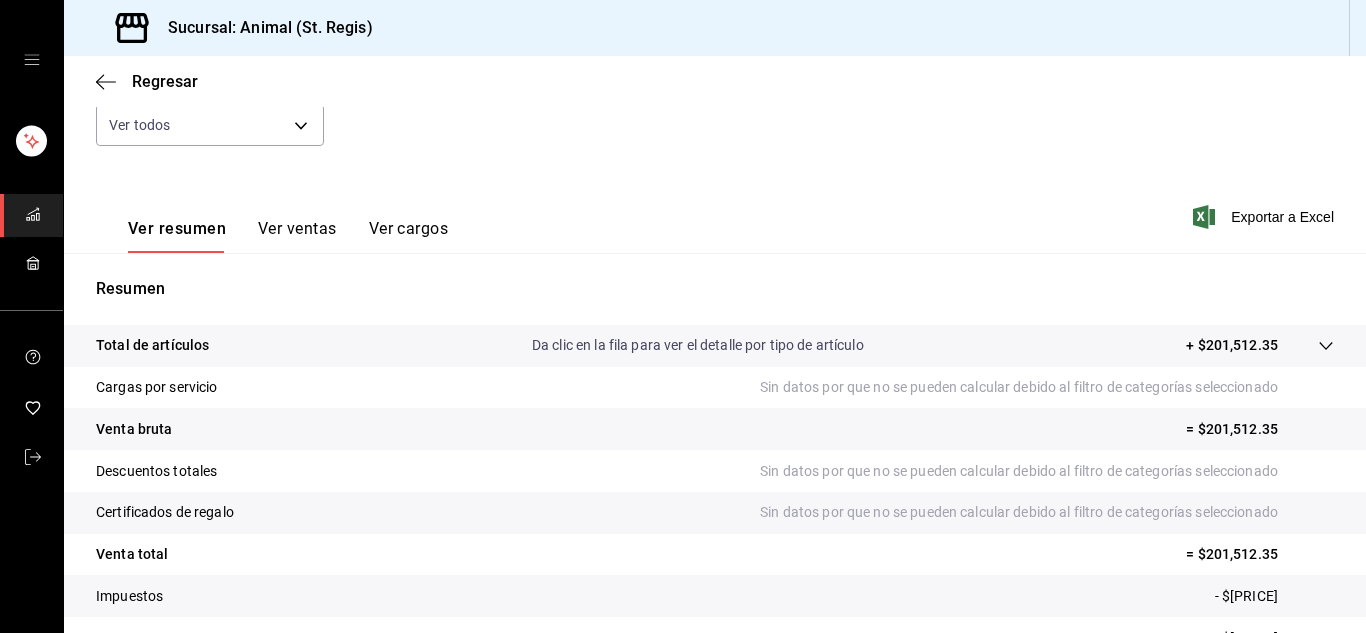 scroll, scrollTop: 213, scrollLeft: 0, axis: vertical 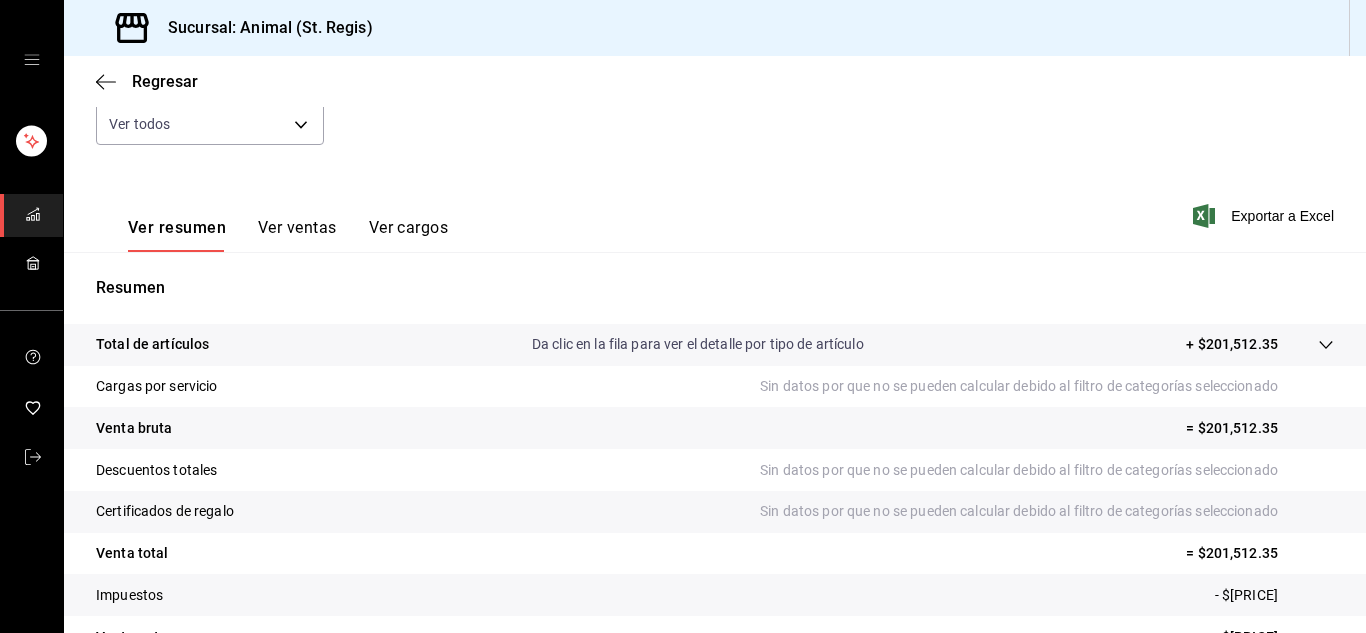 click 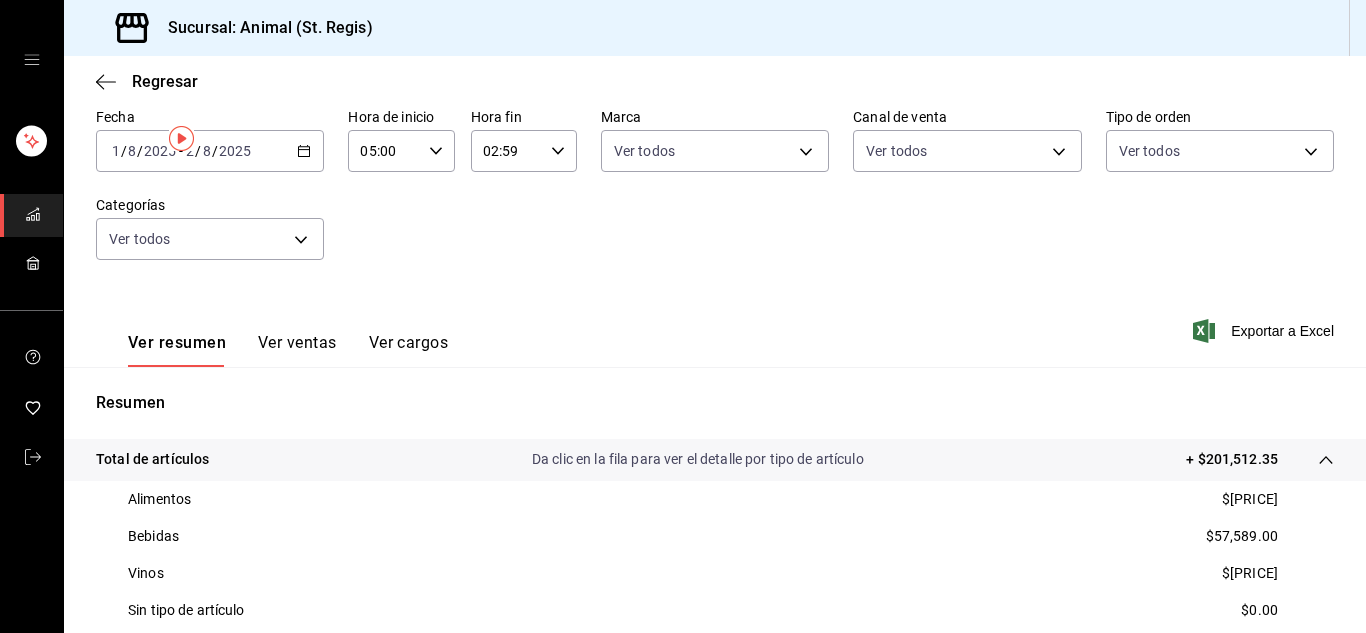 scroll, scrollTop: 0, scrollLeft: 0, axis: both 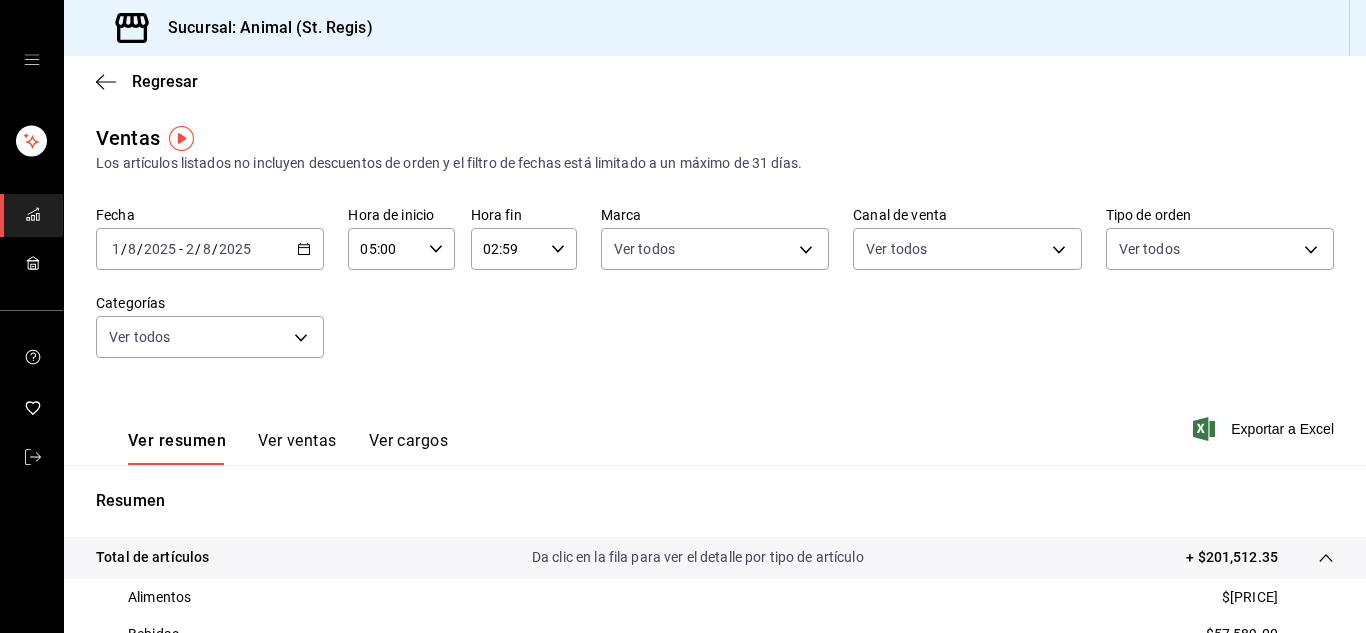 click on "Ver ventas" at bounding box center (297, 440) 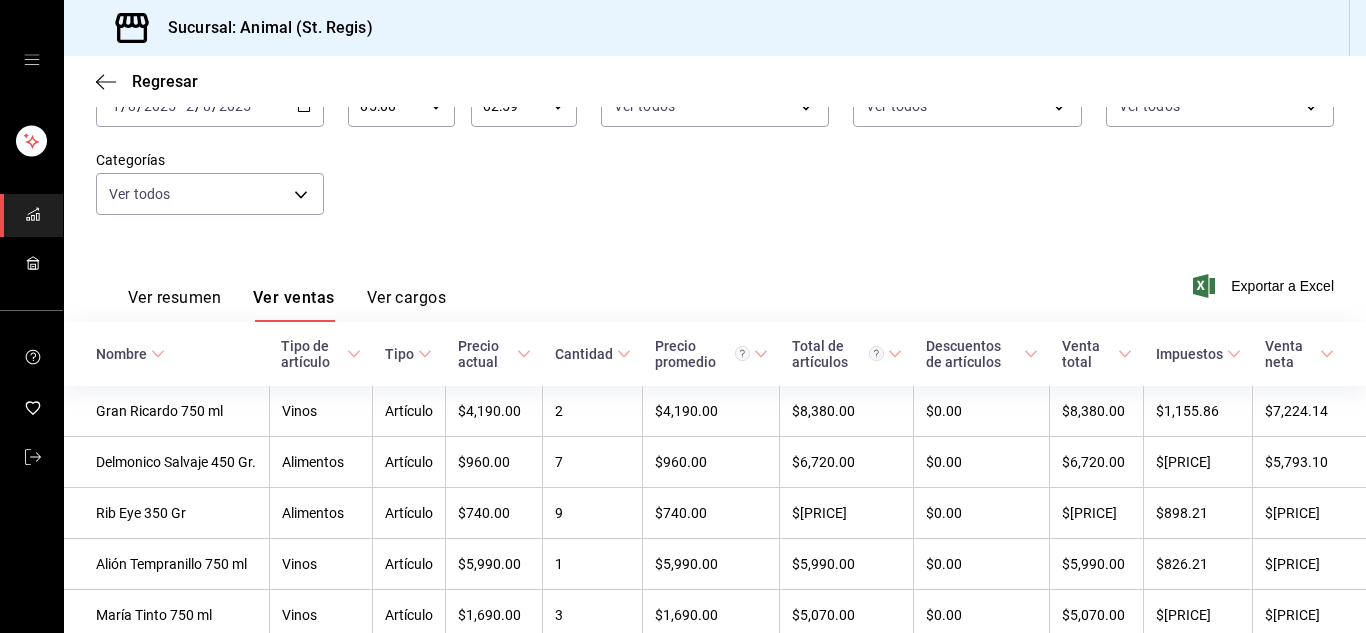 scroll, scrollTop: 187, scrollLeft: 0, axis: vertical 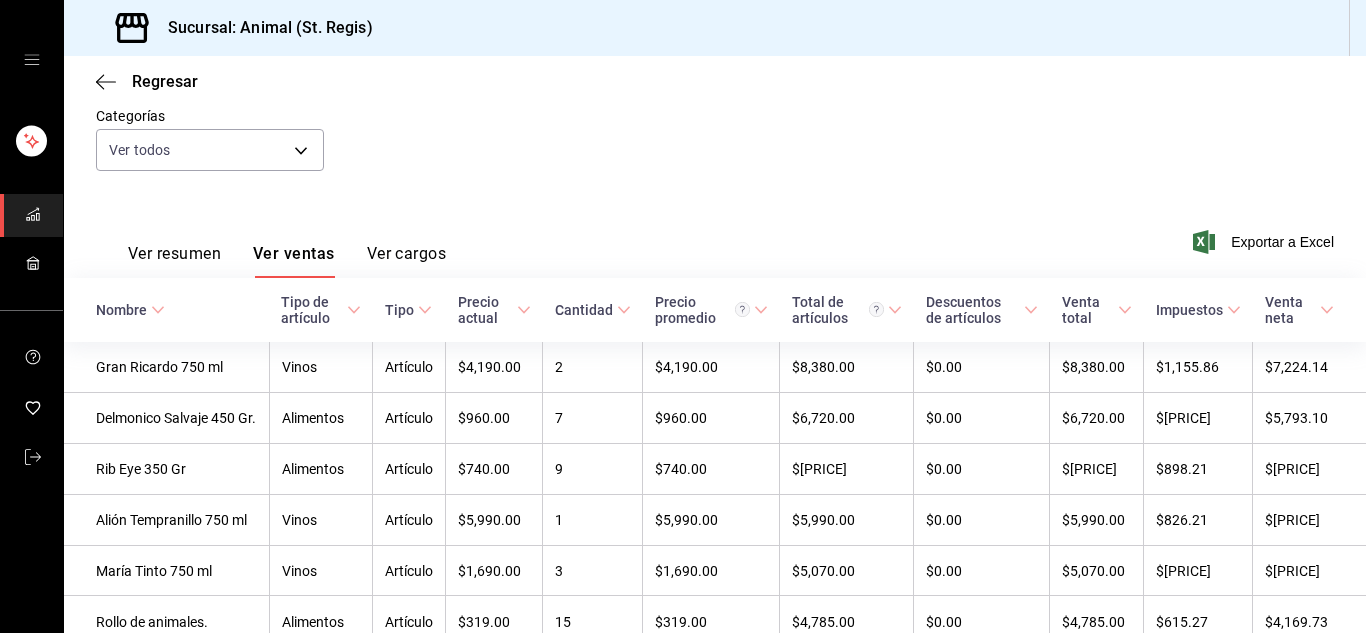 click on "Ver cargos" at bounding box center [407, 253] 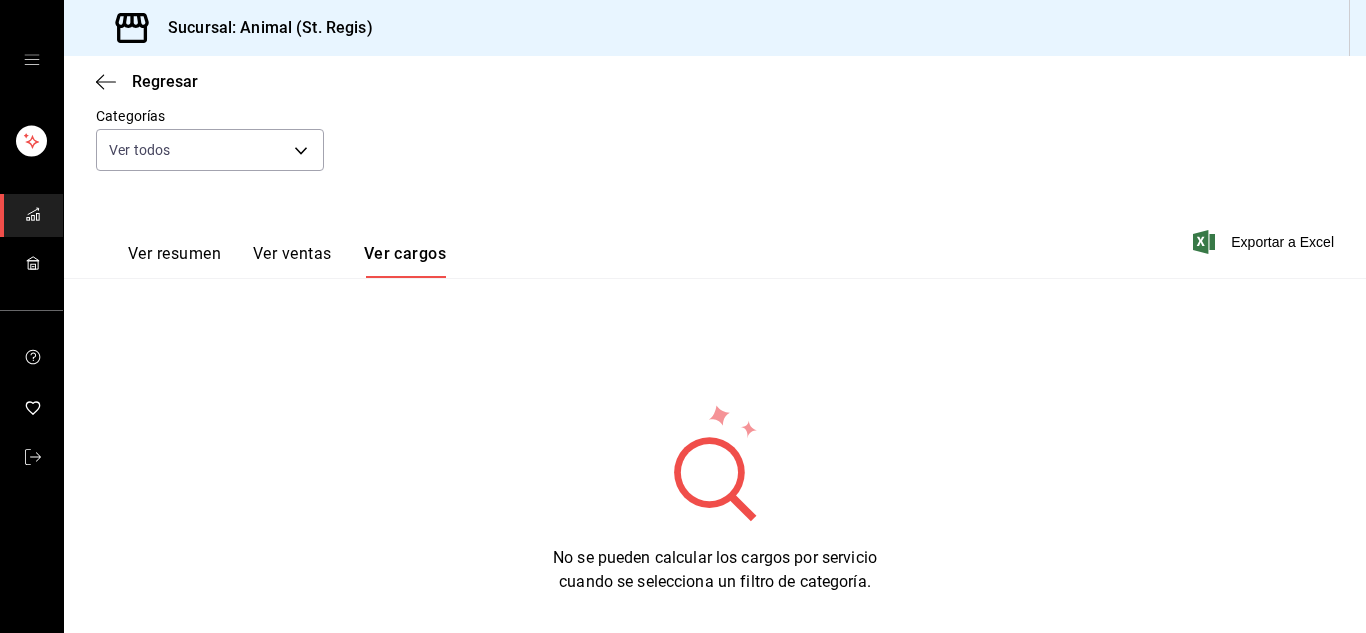 click on "Ver resumen" at bounding box center (174, 253) 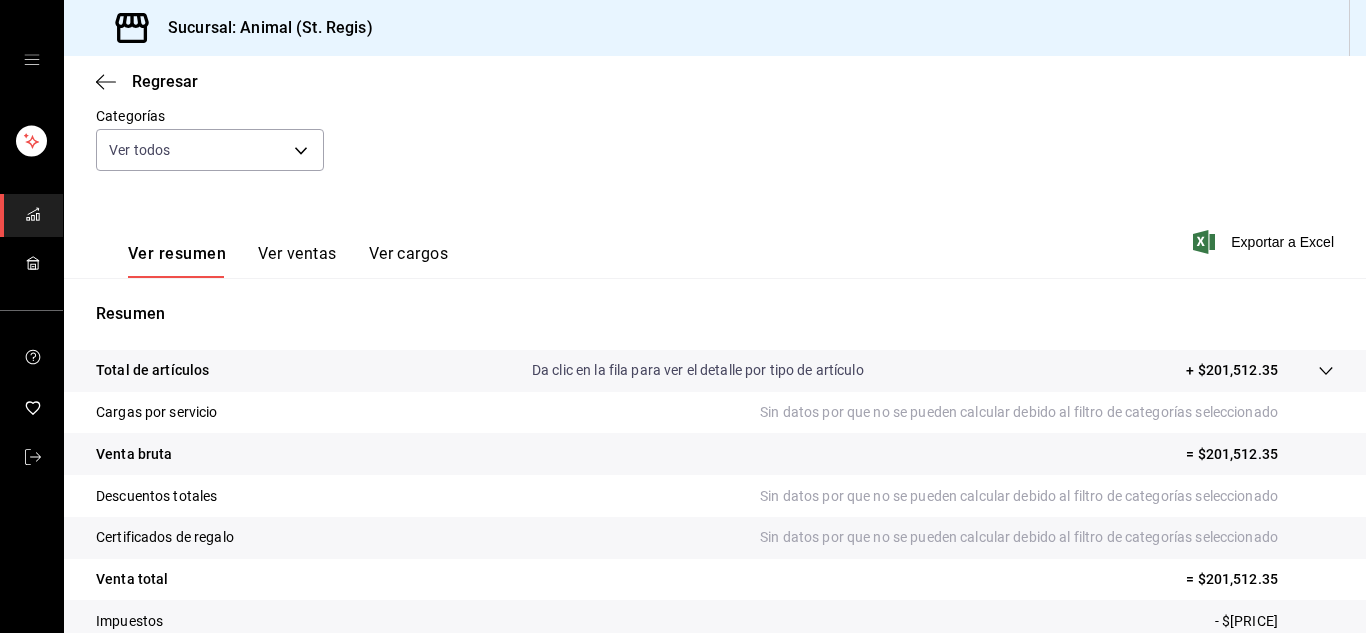 click on "Ver ventas" at bounding box center (297, 253) 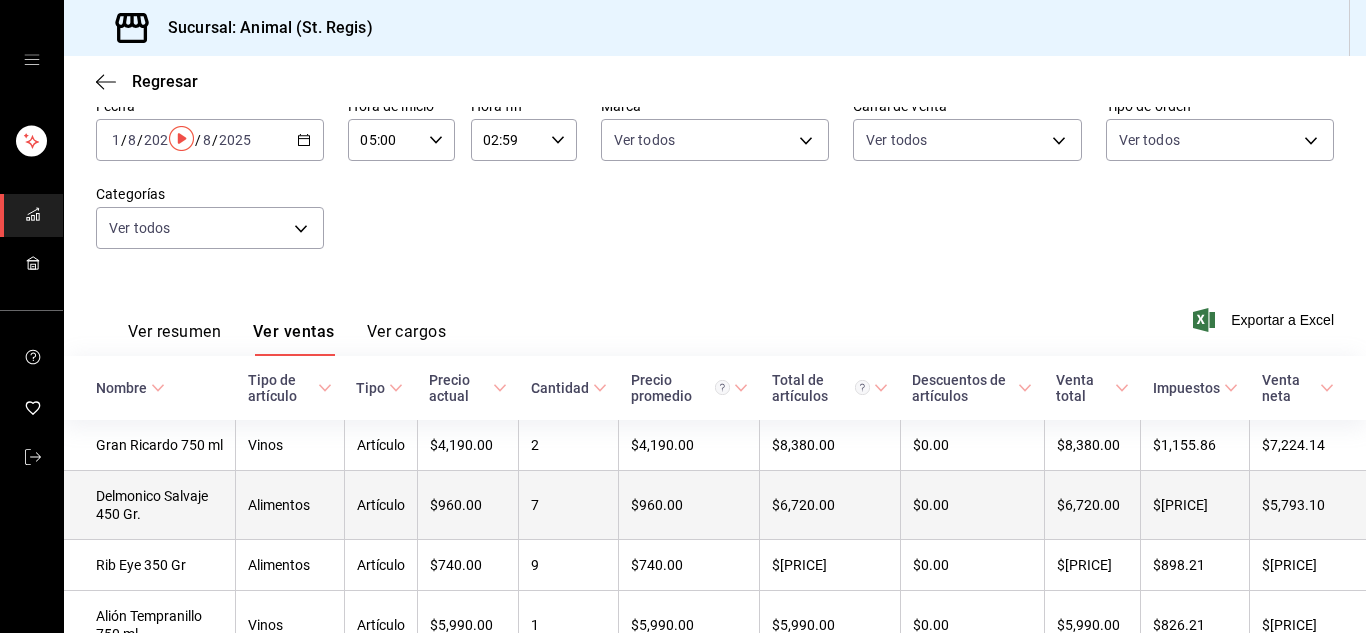 scroll, scrollTop: 0, scrollLeft: 0, axis: both 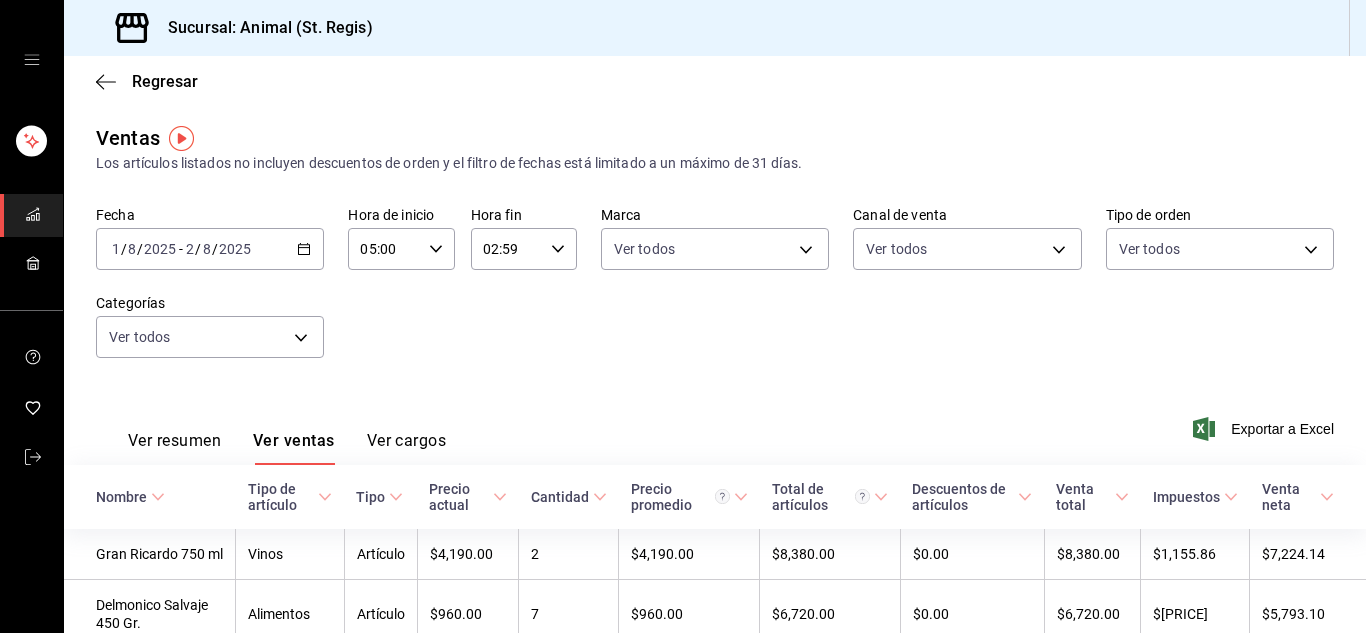 click on "Regresar" at bounding box center (715, 81) 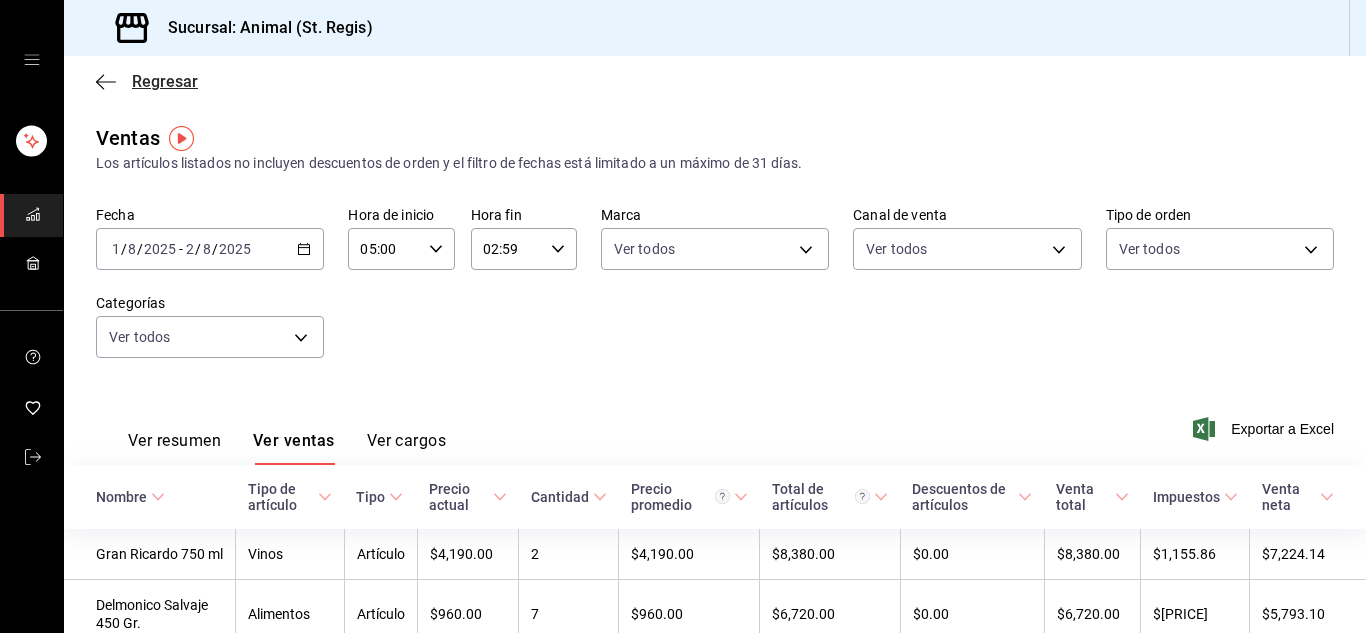 click 